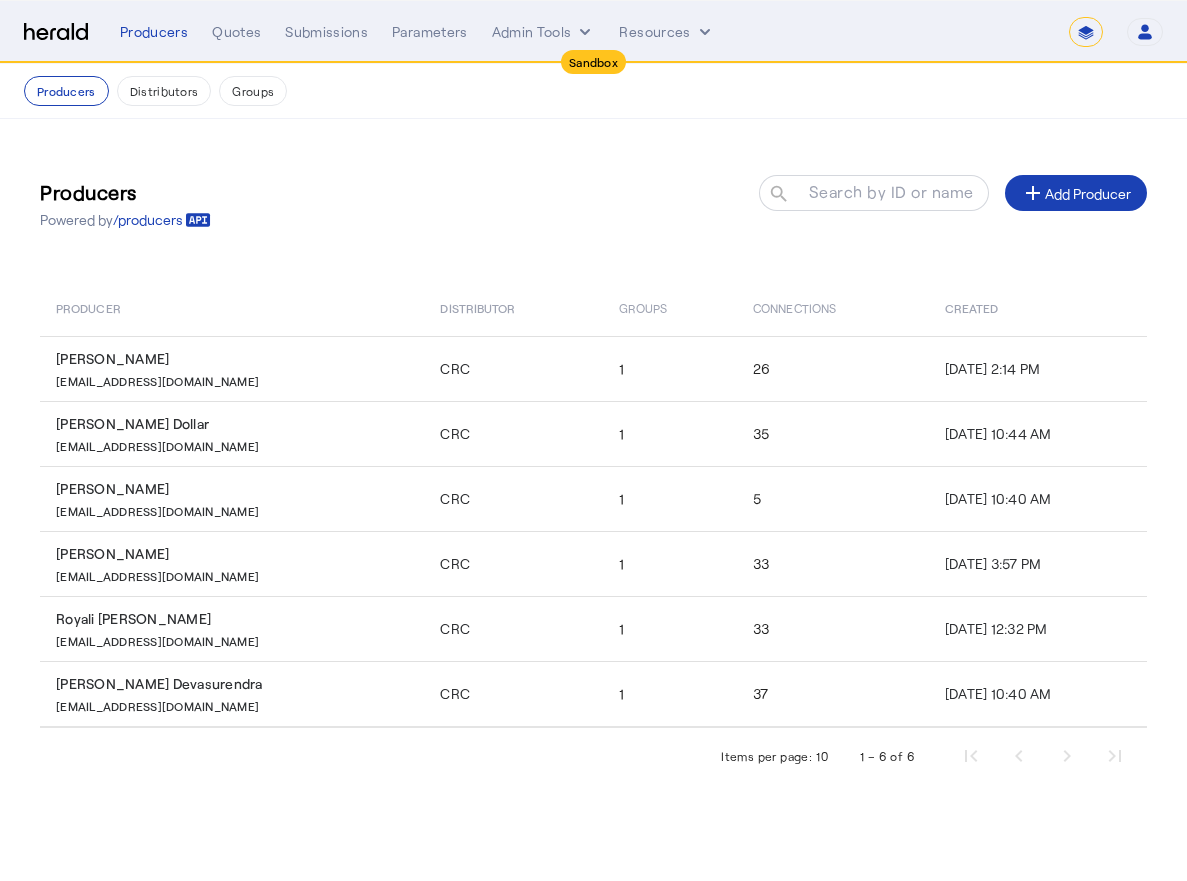 select on "*******" 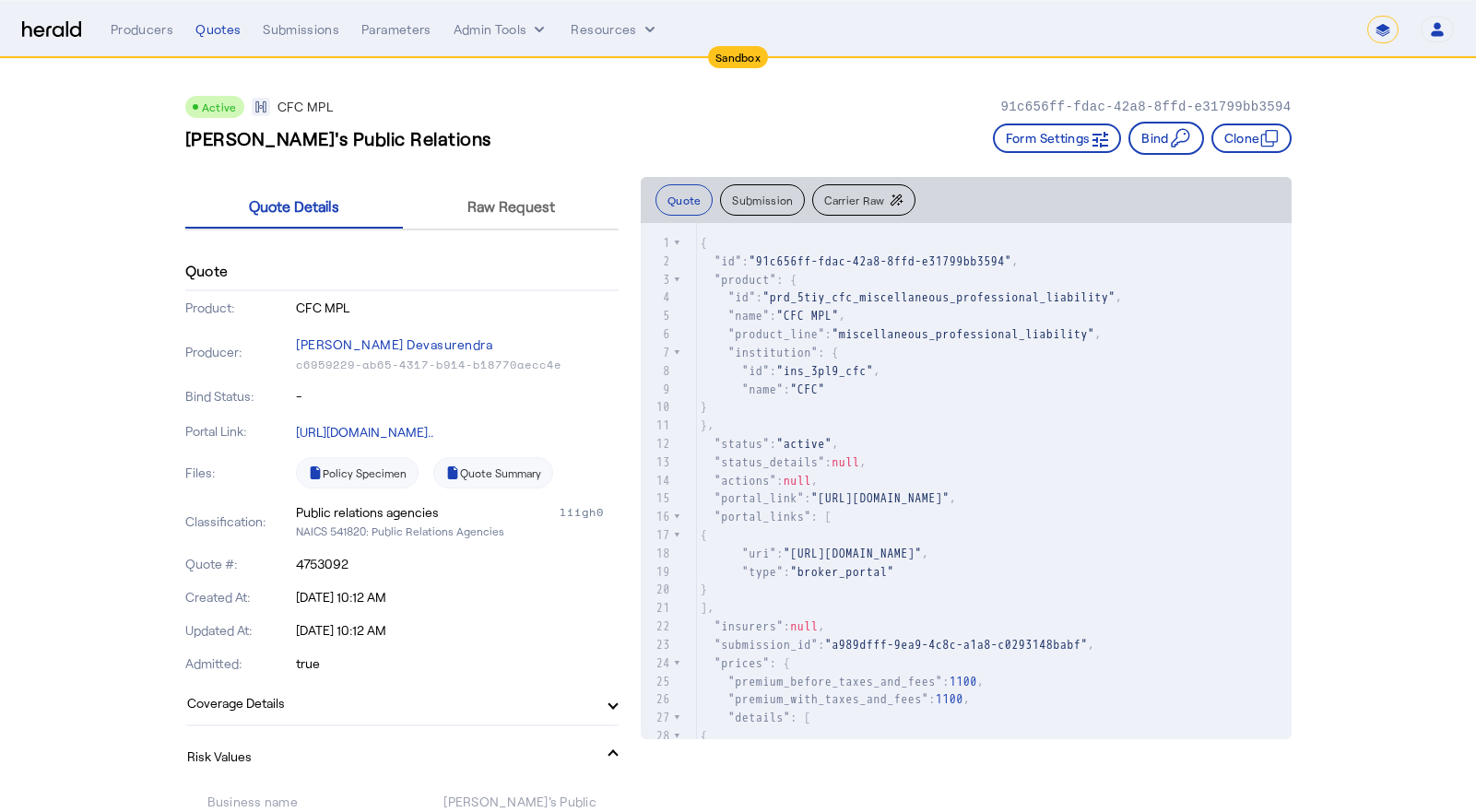 select on "*******" 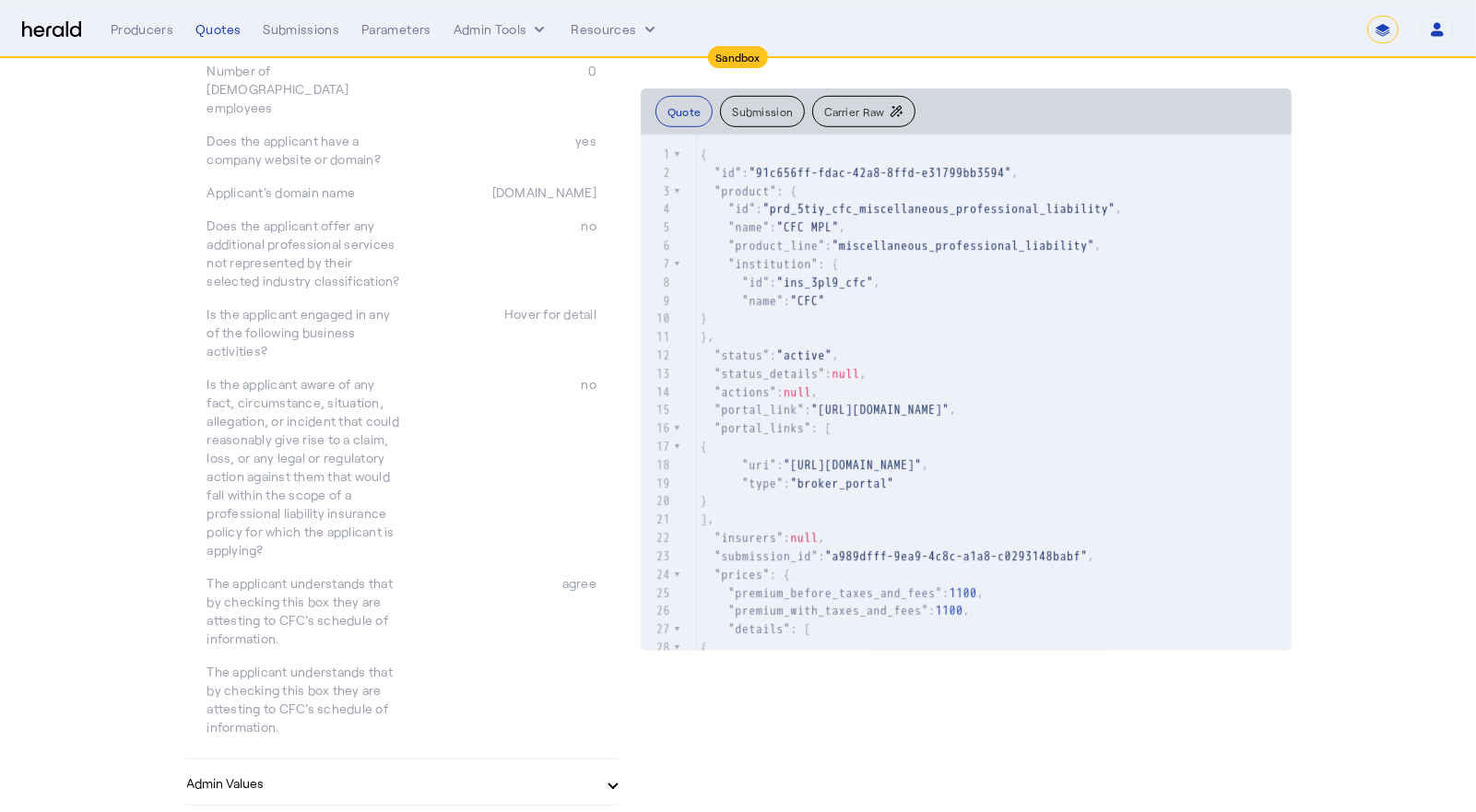 scroll, scrollTop: 308, scrollLeft: 0, axis: vertical 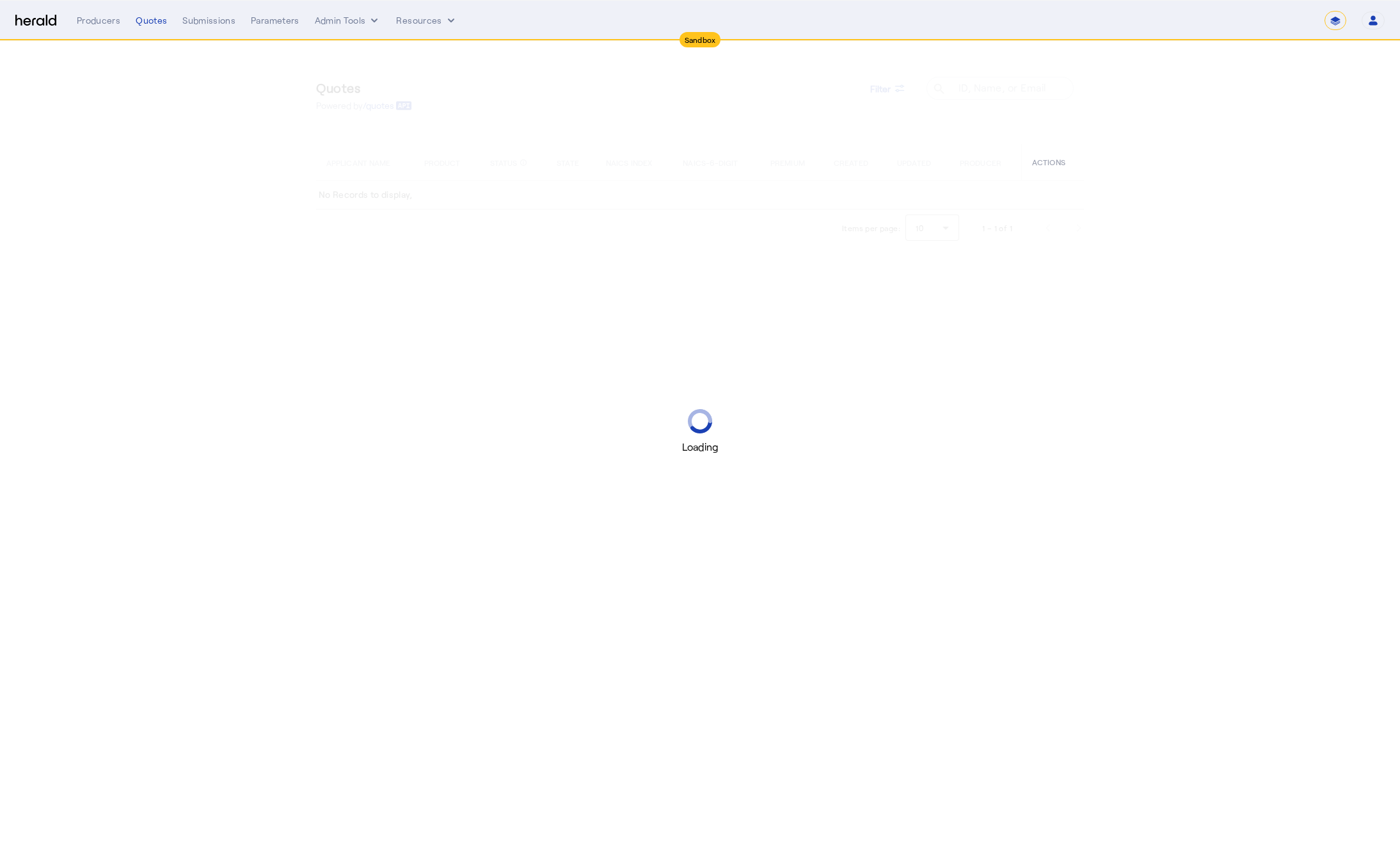 select on "*******" 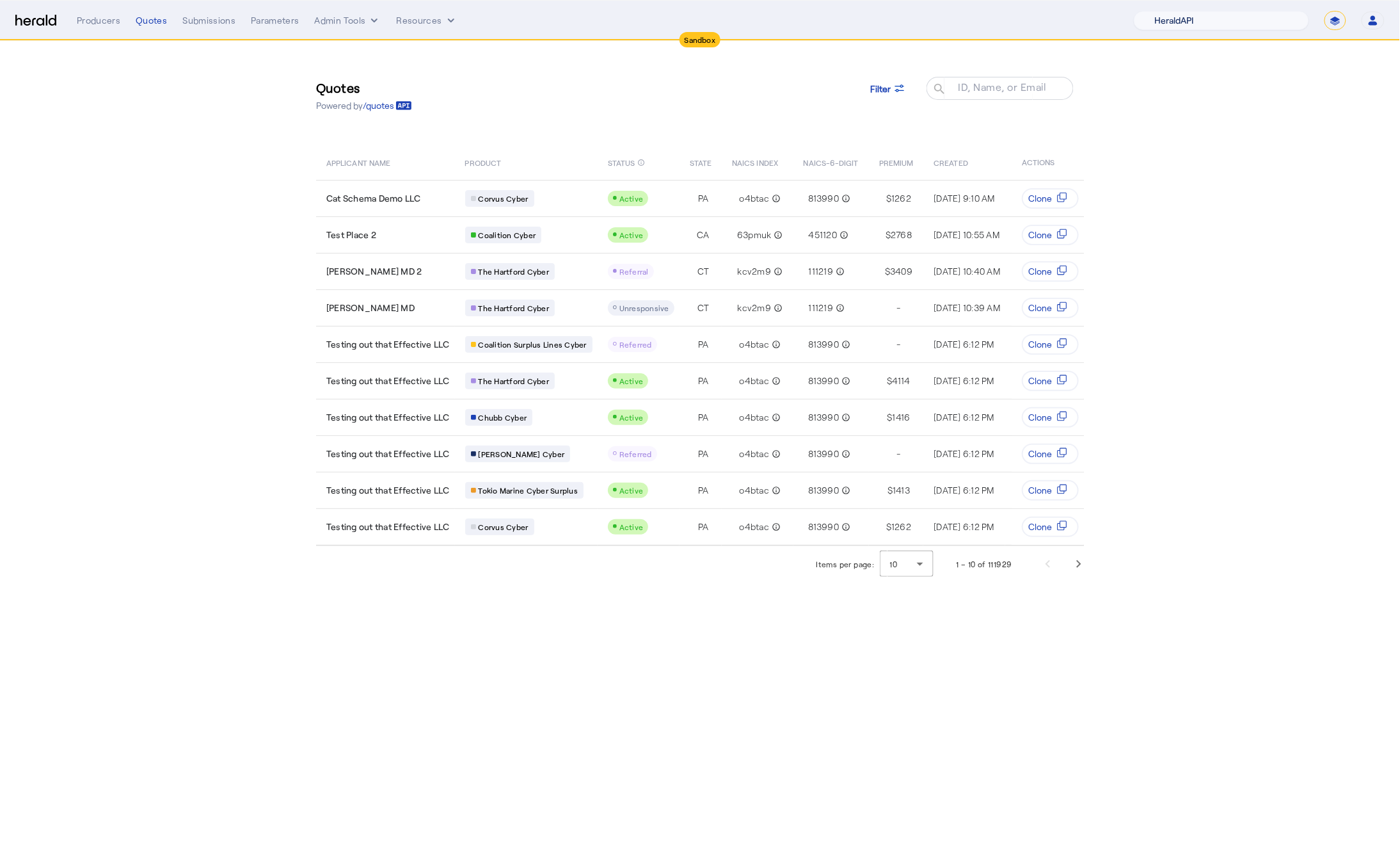 click on "1Fort   Acrisure   Acturis   Affinity Advisors   Affinity Risk   Agentero   AmWins   Anzen   Aon   Appulate   Arch   Assurely   BTIS   Babbix   Berxi   [PERSON_NAME]   BindHQ   Bold Penguin    Bolt   Bond   Boxx   Brightway   Brit Demo Sandbox   Broker Buddha   [PERSON_NAME]   Burns [PERSON_NAME]   CNA Test   CRC   CS onboarding test account   Chubb Test   Citadel   Coalition   Coast   Coterie Test   Counterpart    CoverForce   CoverWallet   Coverdash   Coverhound   Cowbell   Cyber Example Platform   CyberPassport   Defy Insurance   Draftrs   ESpecialty   Embroker   Equal Parts   Exavalu   Ezyagent   Federacy Platform   FifthWall   Flow Speciality (Capitola)   Foundation   Founder Shield   Gaya   Gerent   GloveBox   Glow   Growthmill   [PERSON_NAME]   Hartford Steam Boiler   Hawksoft   [PERSON_NAME] Insurance Brokers   Herald Envoy Testing   HeraldAPI   Hypergato   Inchanted   [URL]   Infinity   [DOMAIN_NAME]   Insuremo   Insuritas   Irys   Jencap   [PERSON_NAME]   LTI Mindtree   Layr   Limit   [PERSON_NAME] Test   [PERSON_NAME]   Novidea" at bounding box center [1221, 20] 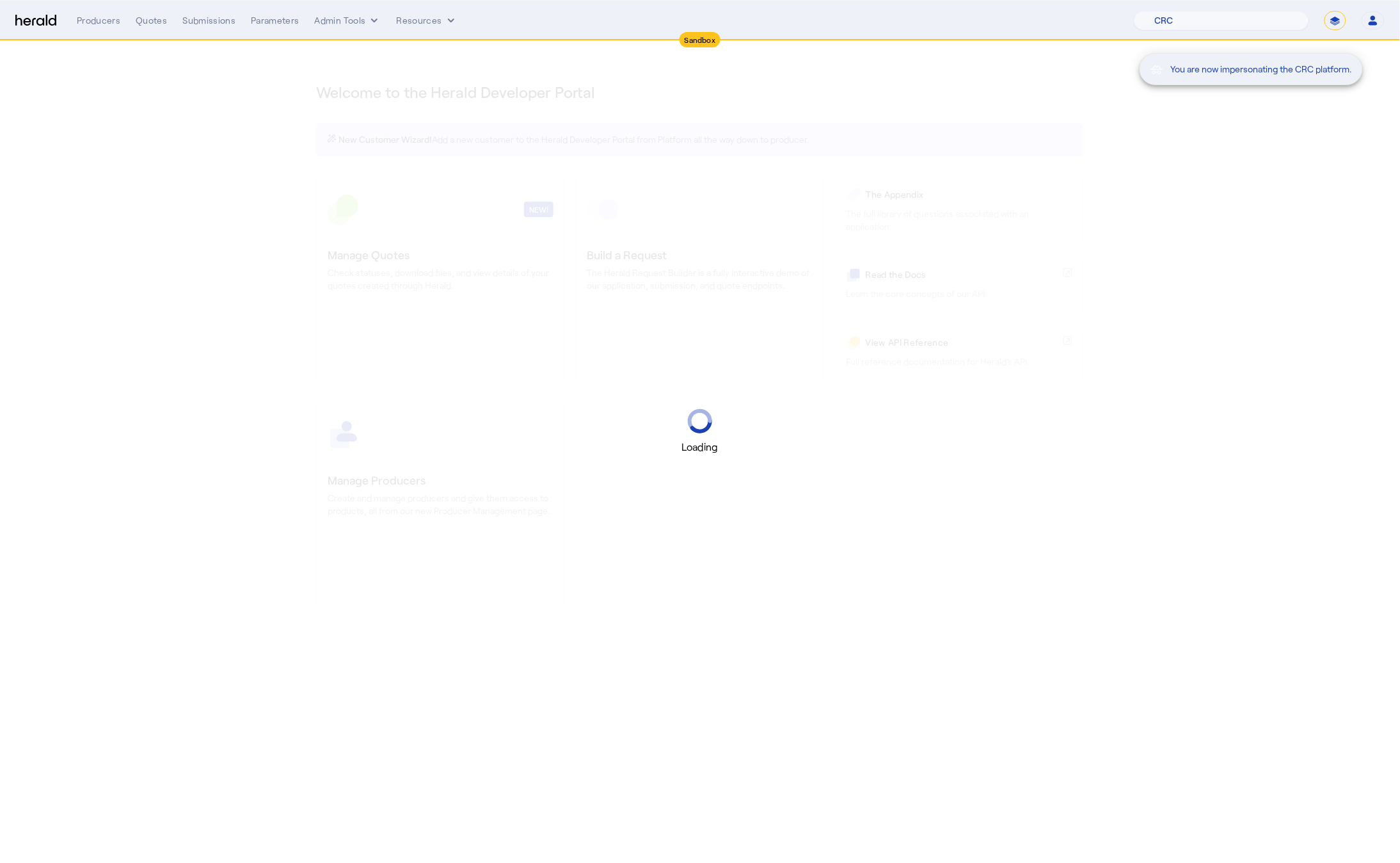 click on "You are now impersonating the CRC platform." at bounding box center (1283, 21) 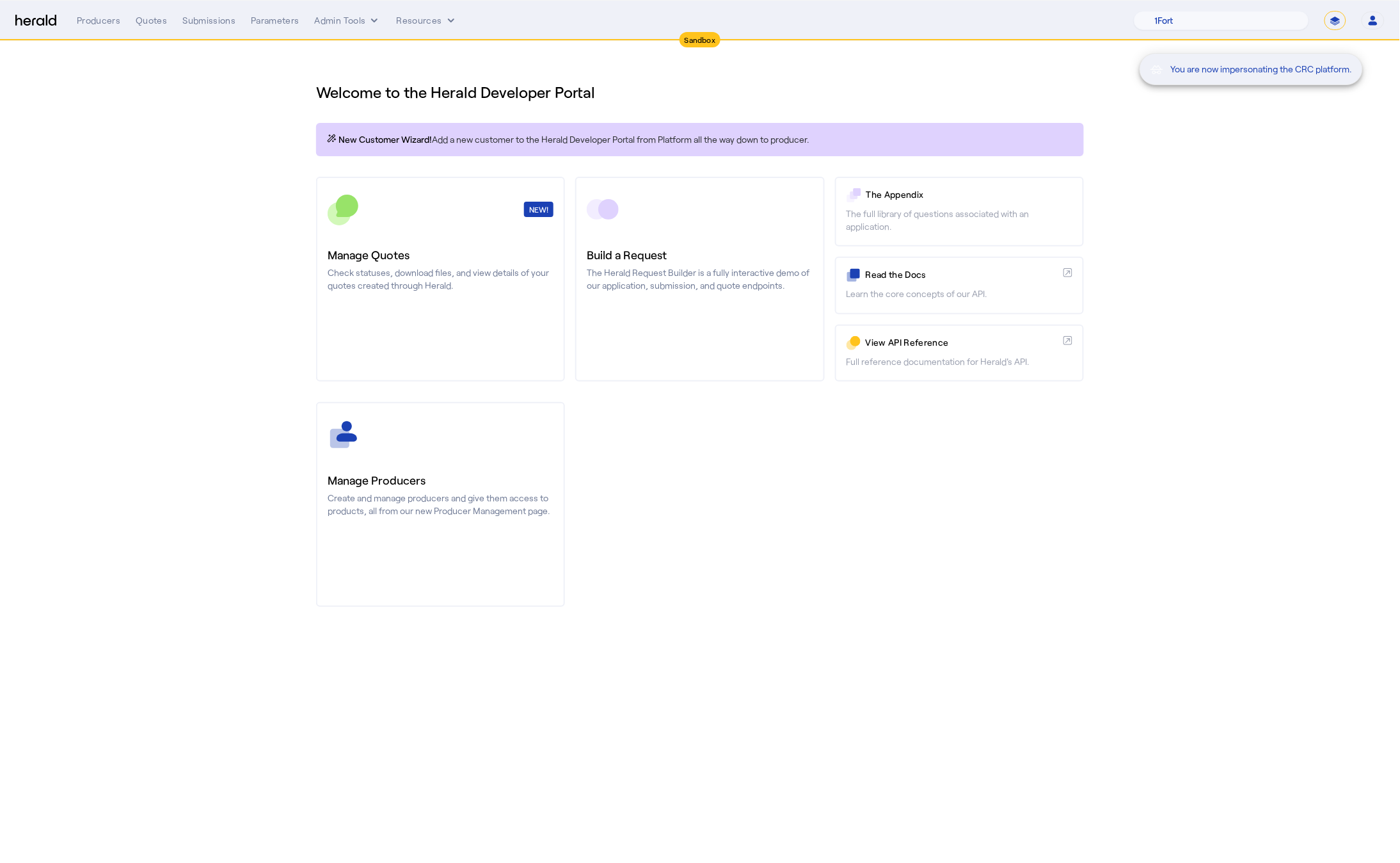 click on "You are now impersonating the CRC platform." at bounding box center [1283, 21] 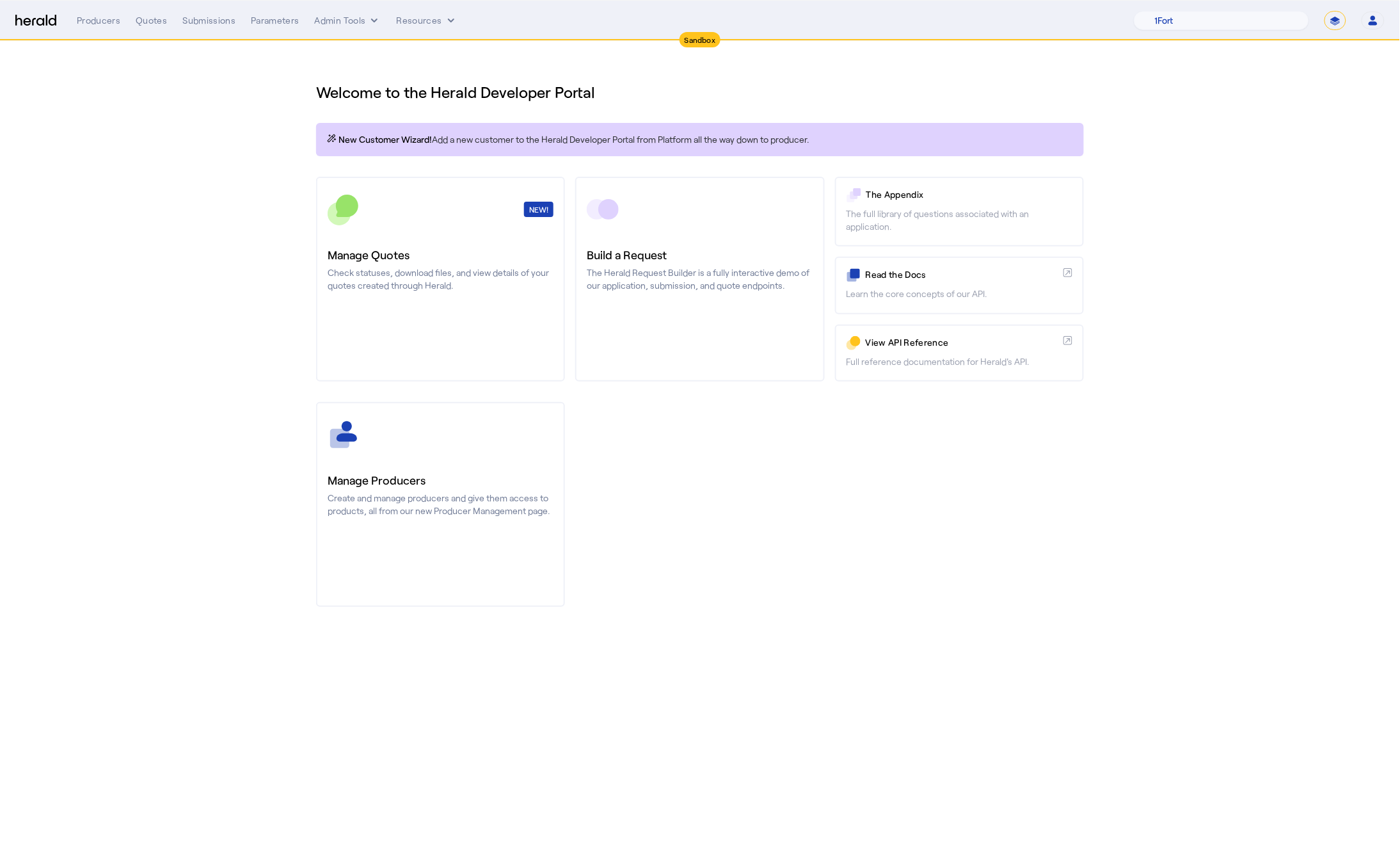 click on "**********" at bounding box center (1335, 20) 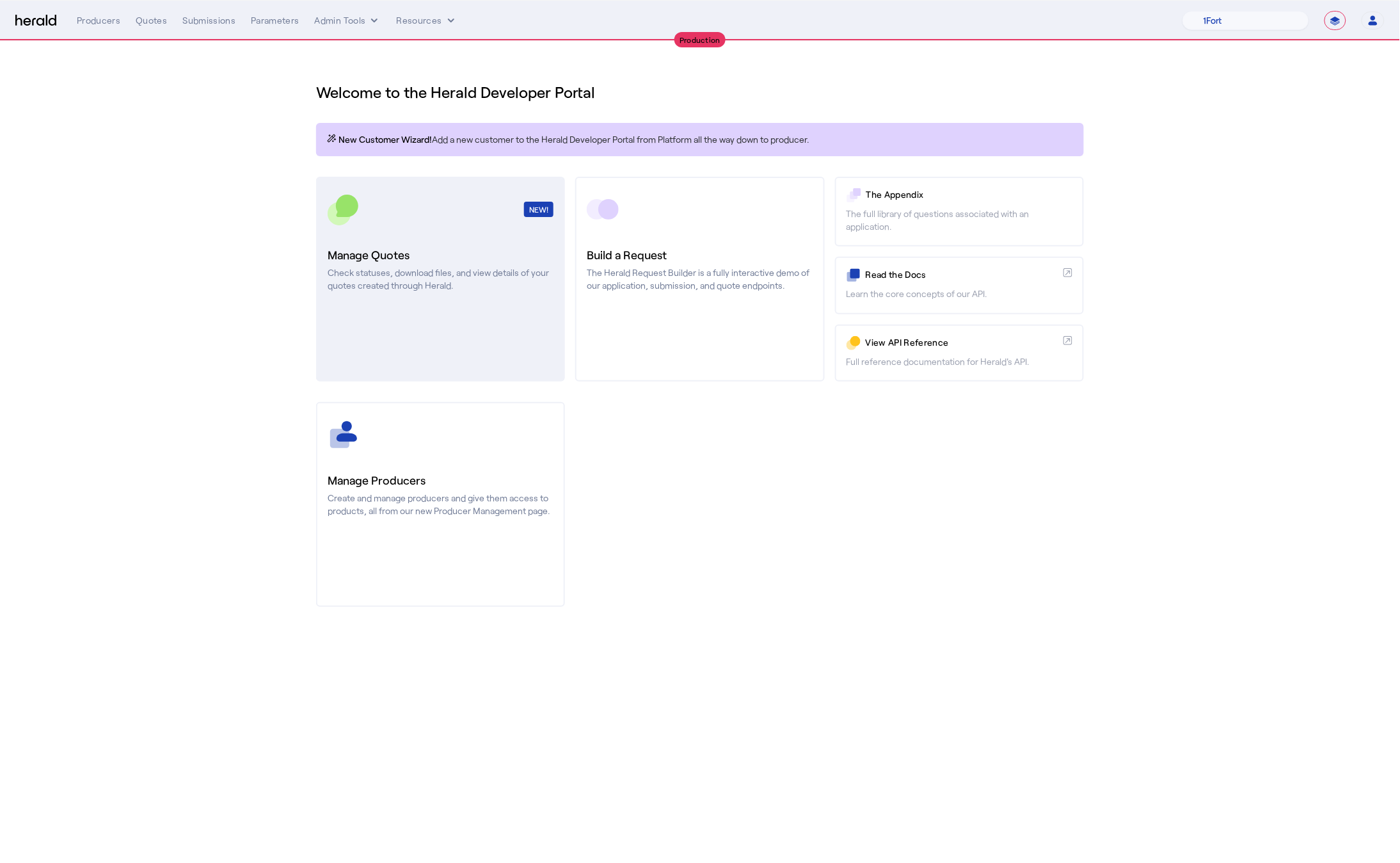 click on "NEW!  Manage Quotes  Check statuses, download files, and view details of your quotes created through Herald." 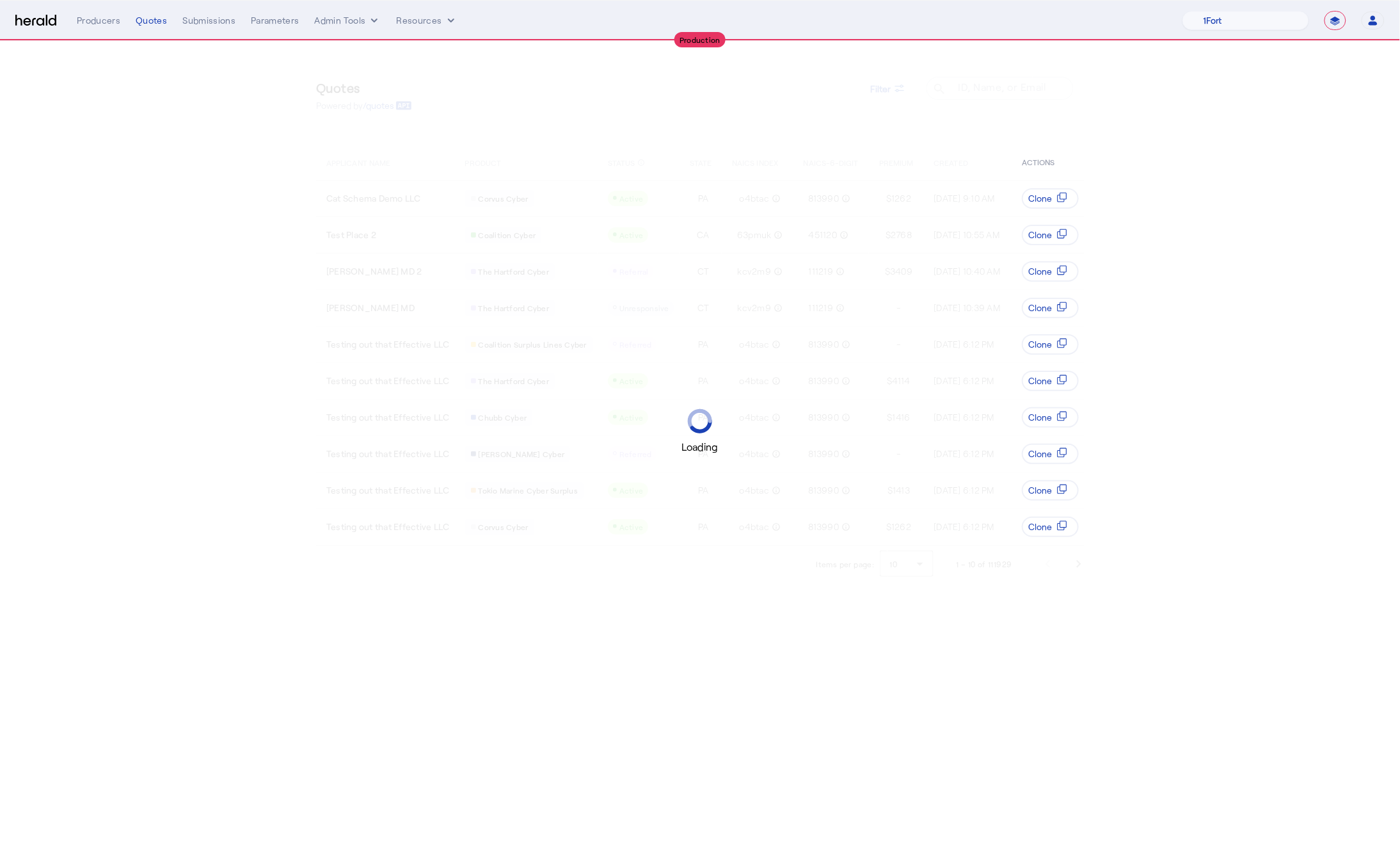 click on "Loading" at bounding box center (700, 432) 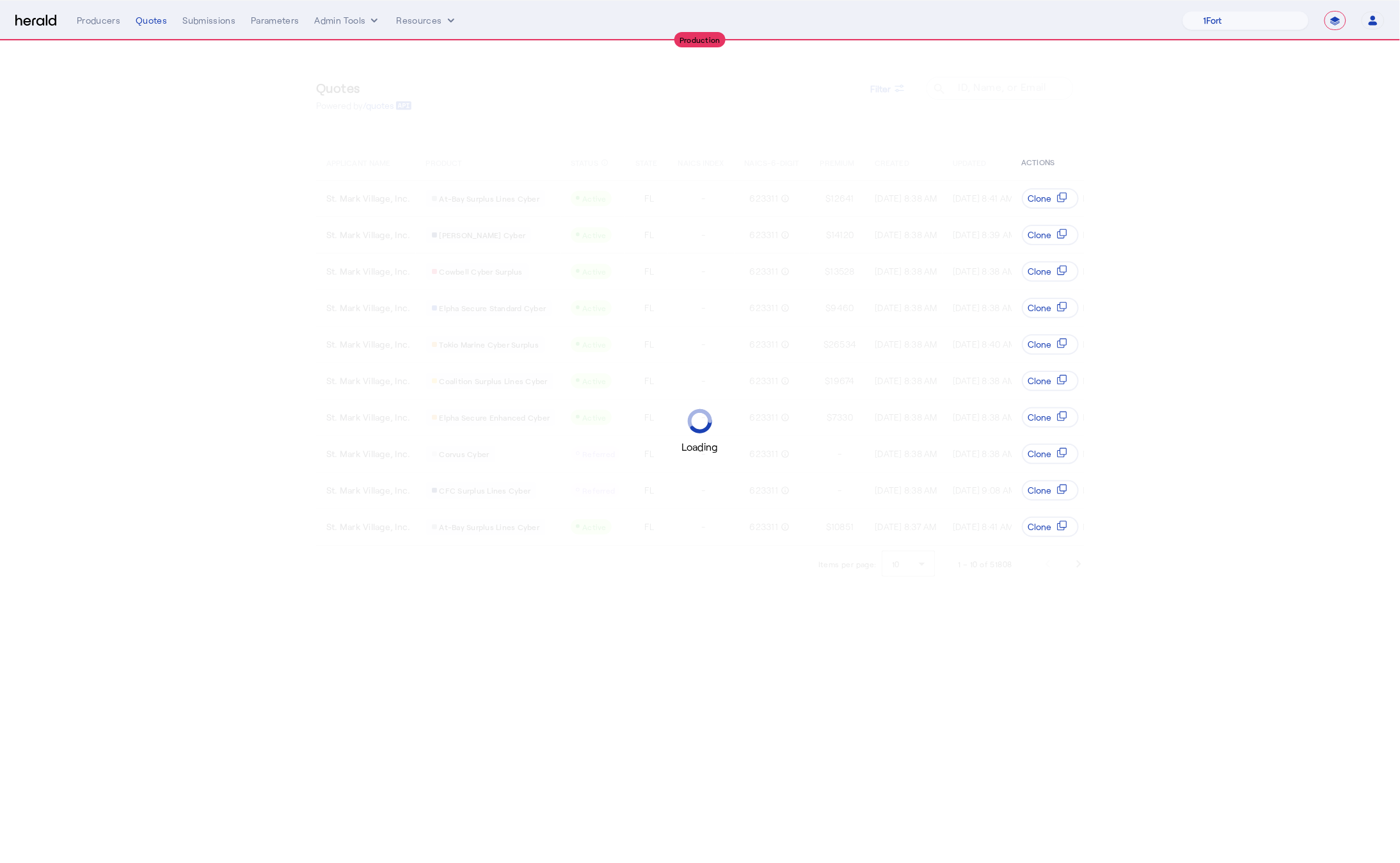 click on "Loading" at bounding box center [700, 432] 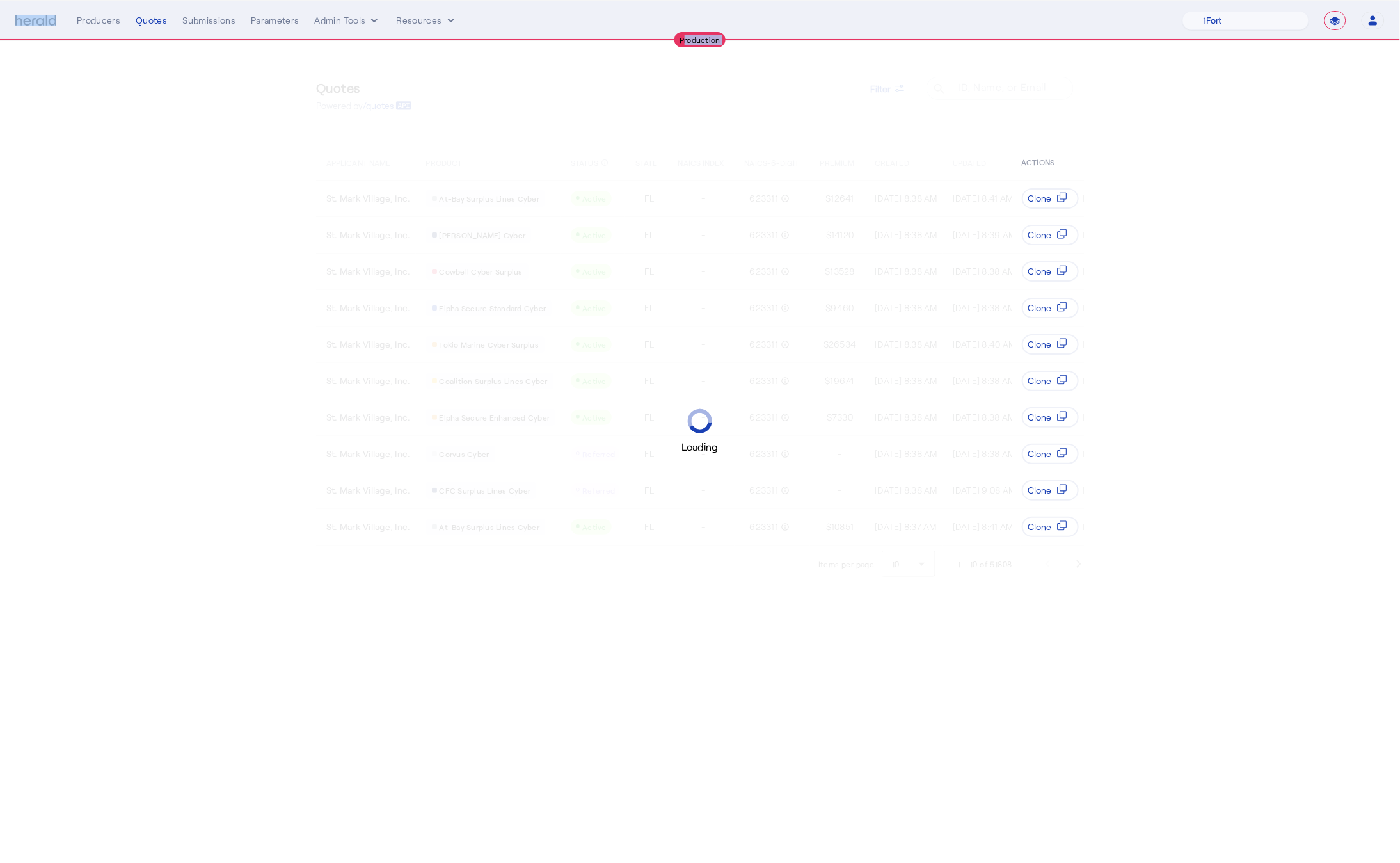 click on "Production" at bounding box center (700, 40) 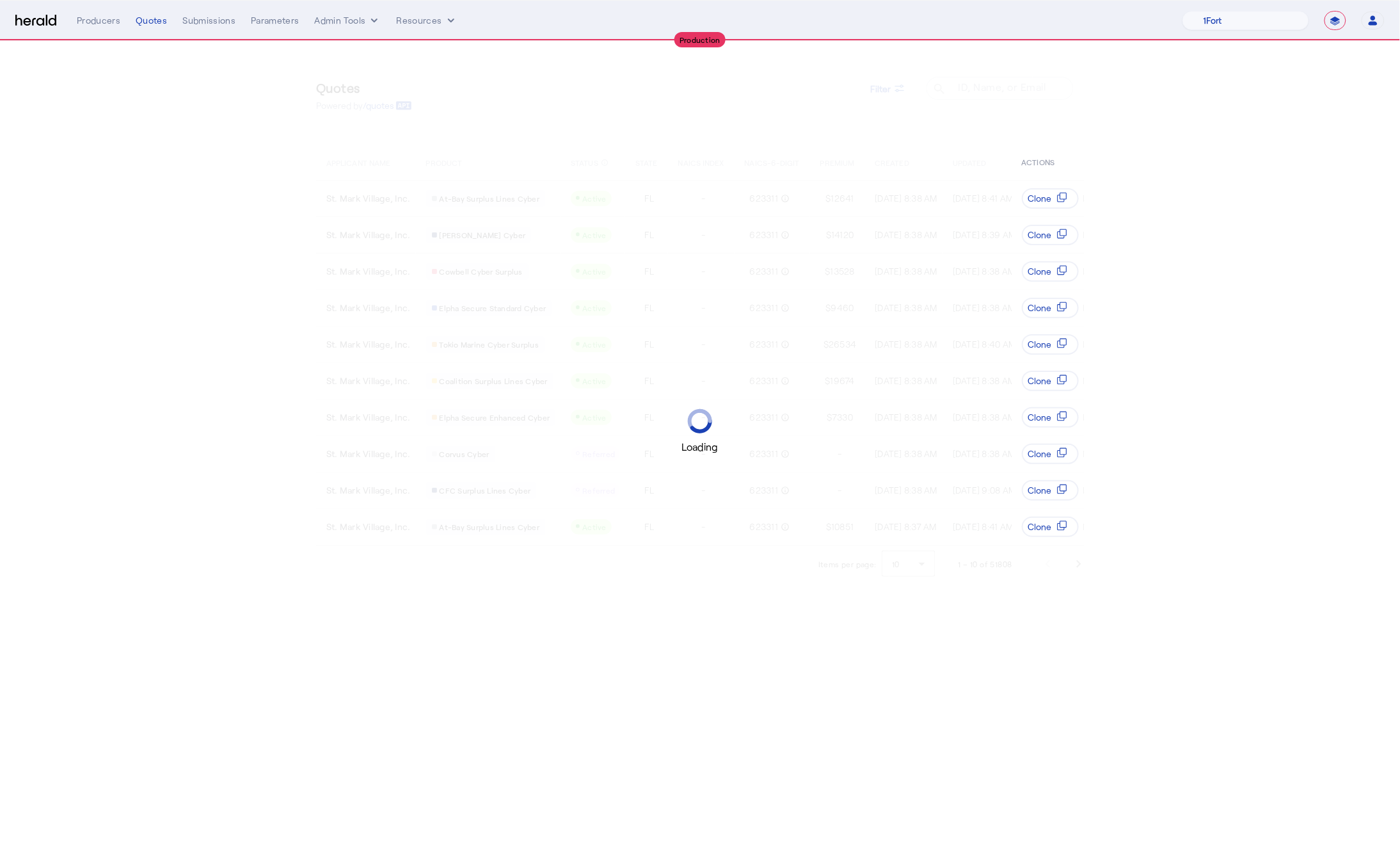 click on "Production" at bounding box center [700, 40] 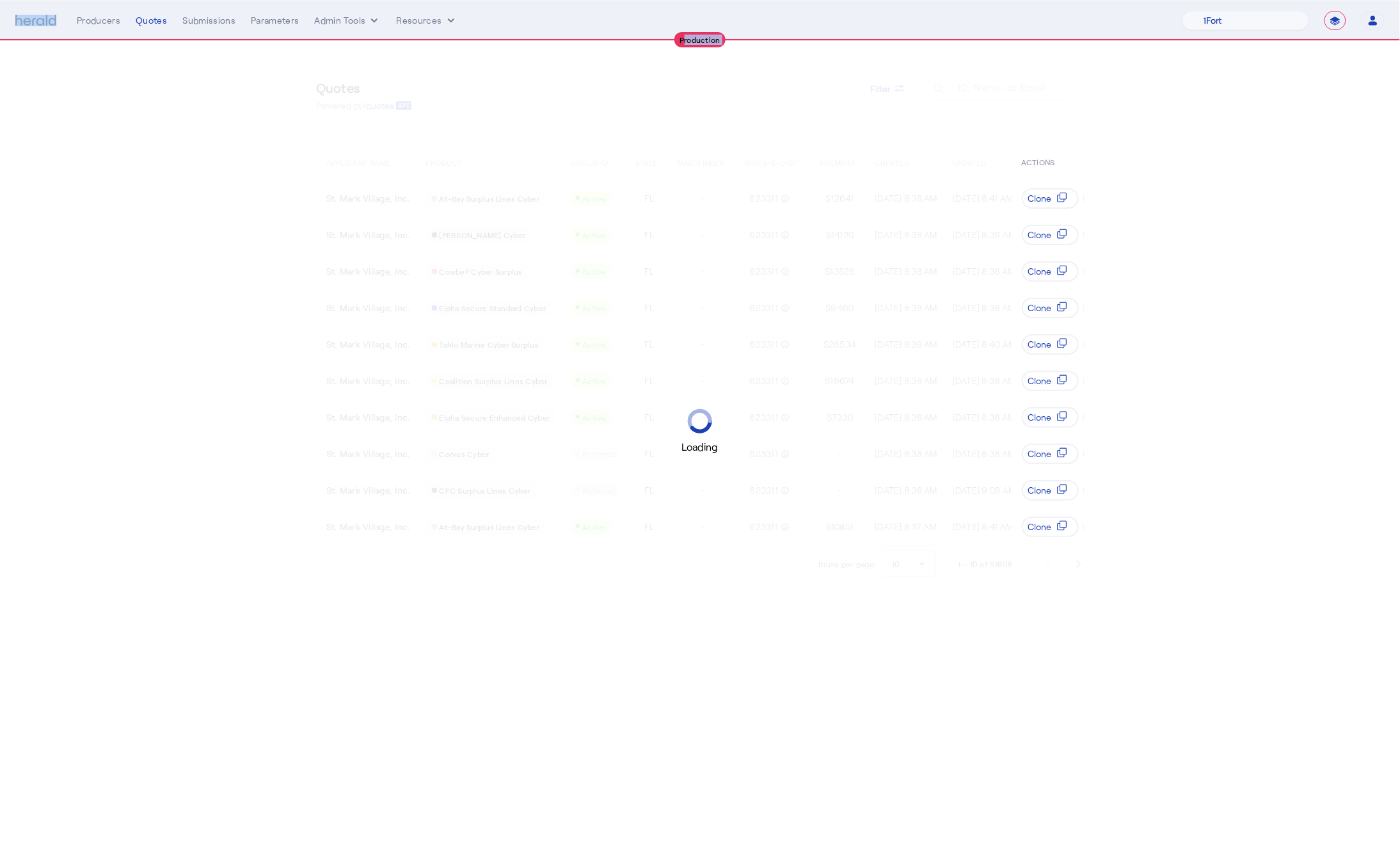 click on "Production" at bounding box center (700, 40) 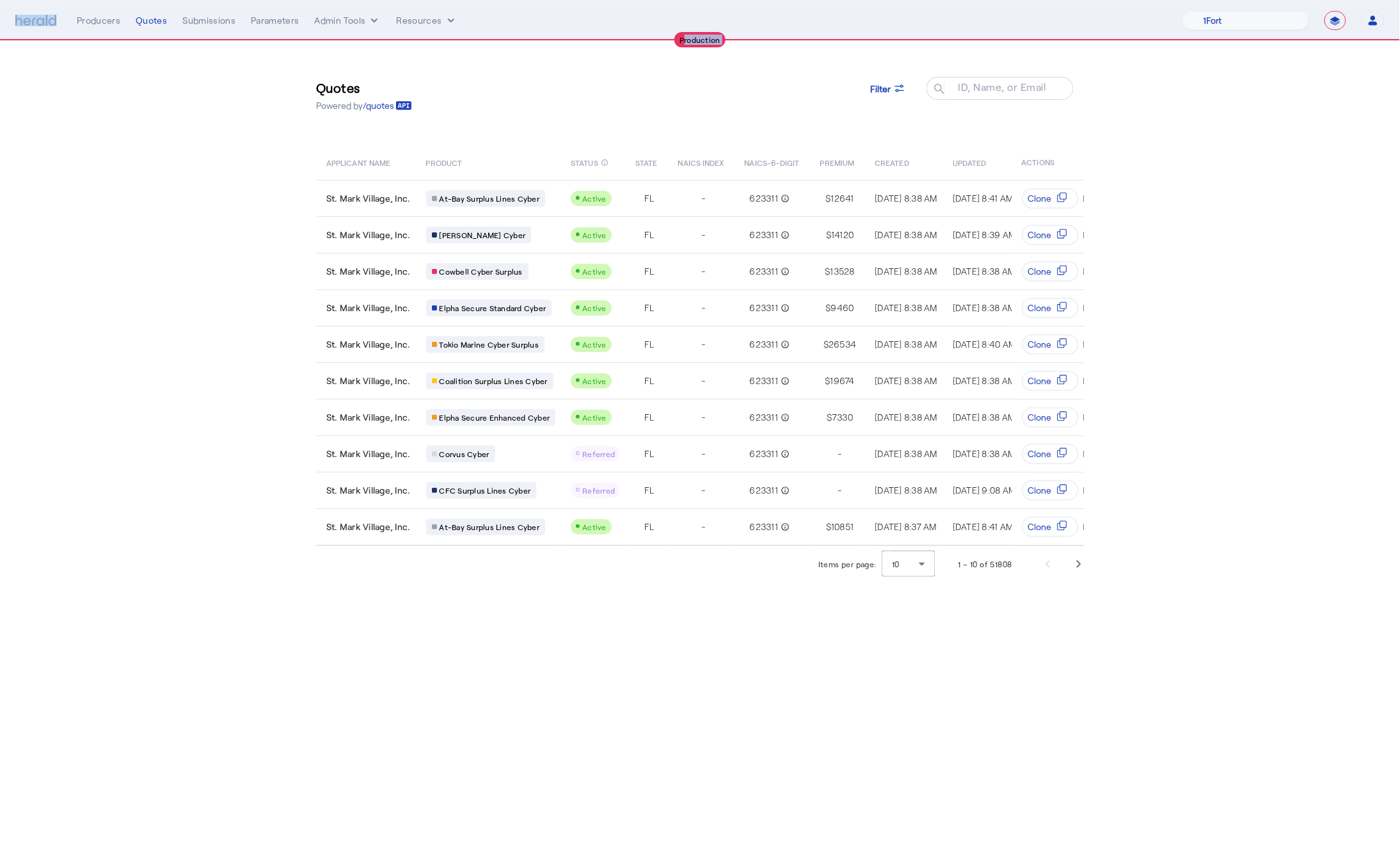 click on "Production" at bounding box center [700, 40] 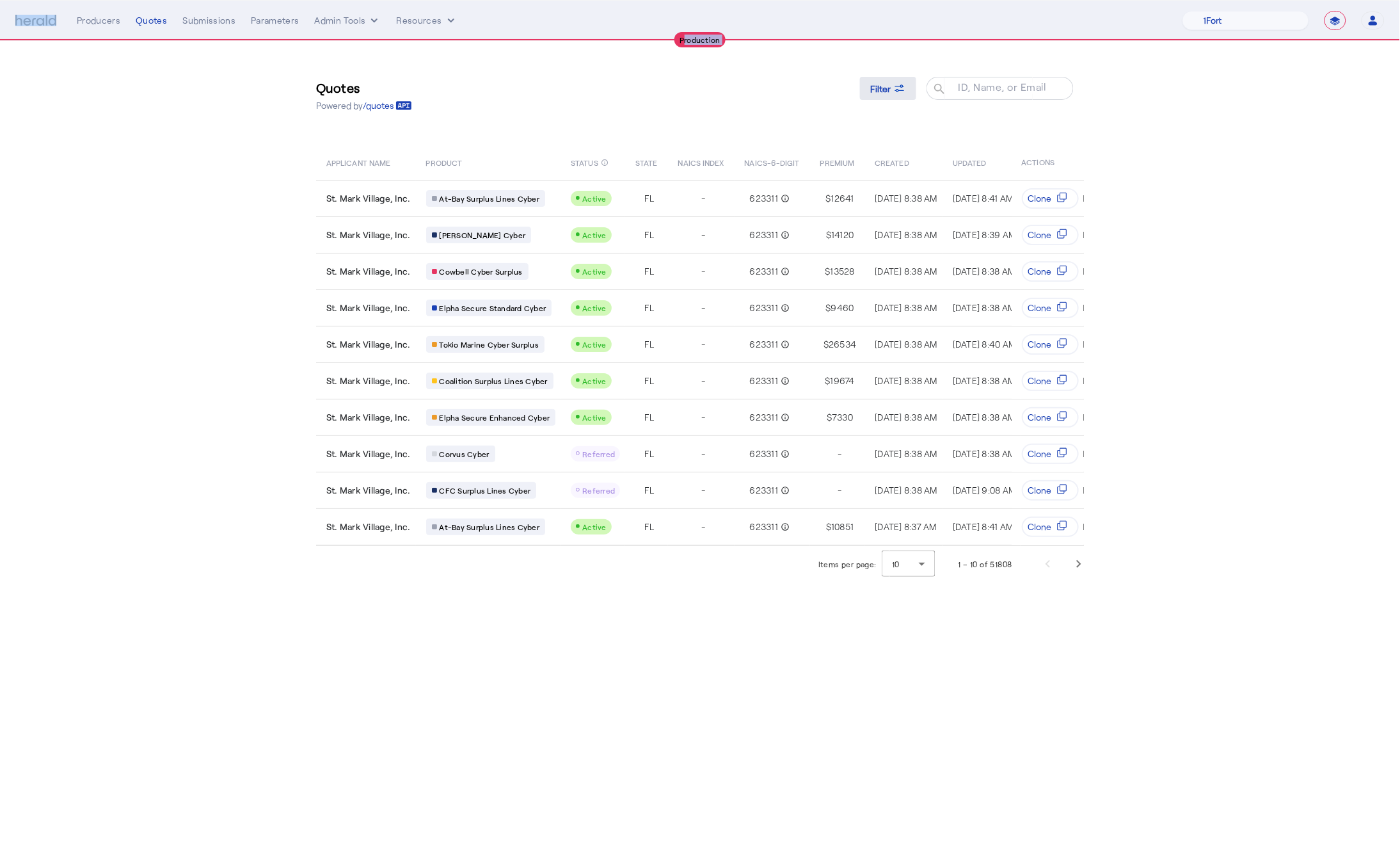 click on "Filter" at bounding box center (880, 88) 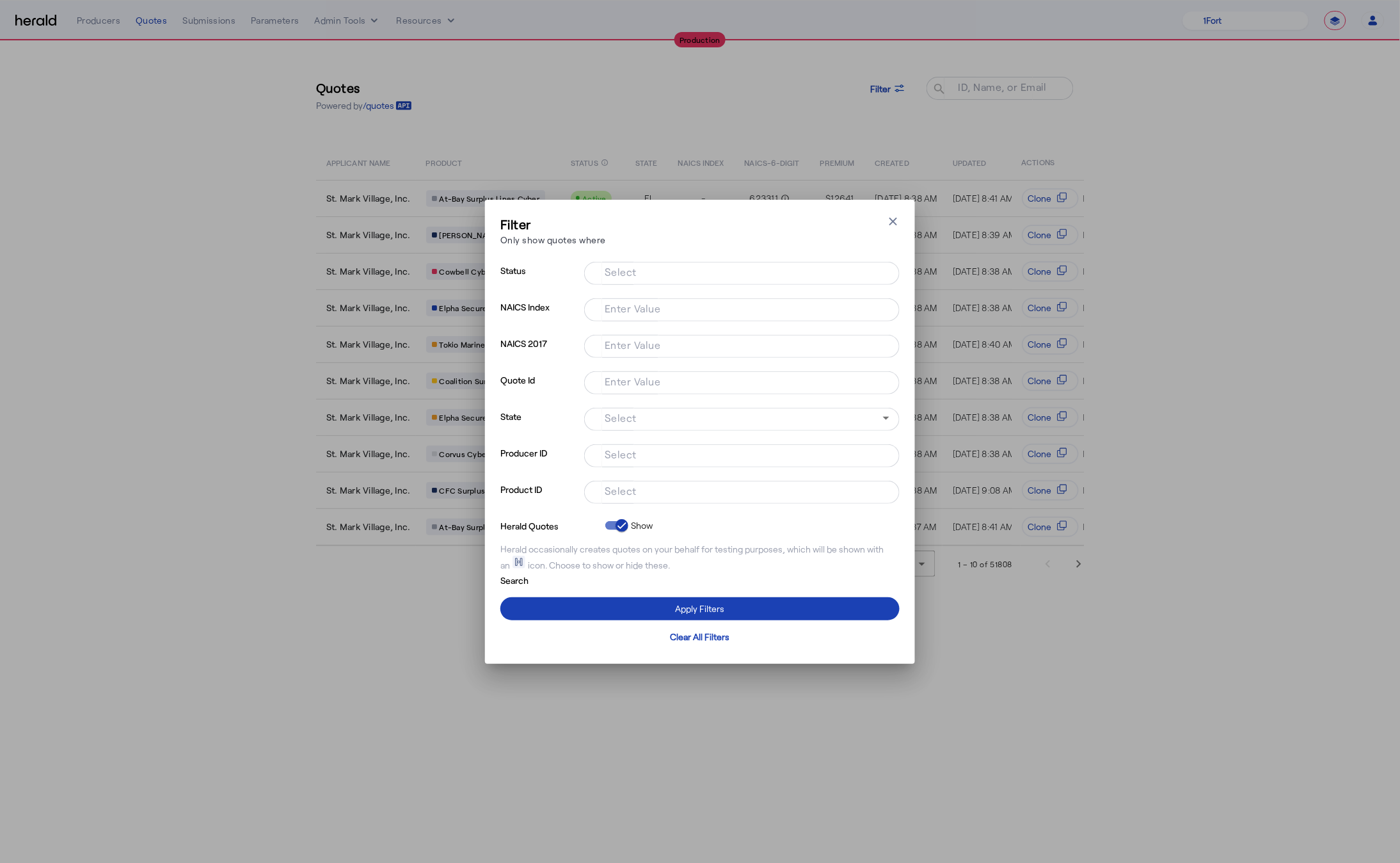 click on "Filter  Only show quotes where  Close modal  Status  Select  NAICS Index  Enter Value  NAICS 2017  Enter Value  Quote Id  Enter Value  State  Select  Producer ID  Select  Product ID  Select  Herald Quotes  Show  Herald occasionally creates quotes on your behalf for testing purposes, which will be shown with an
icon. Choose to show or hide these.   Search   Apply Filters   Clear All Filters" at bounding box center (700, 432) 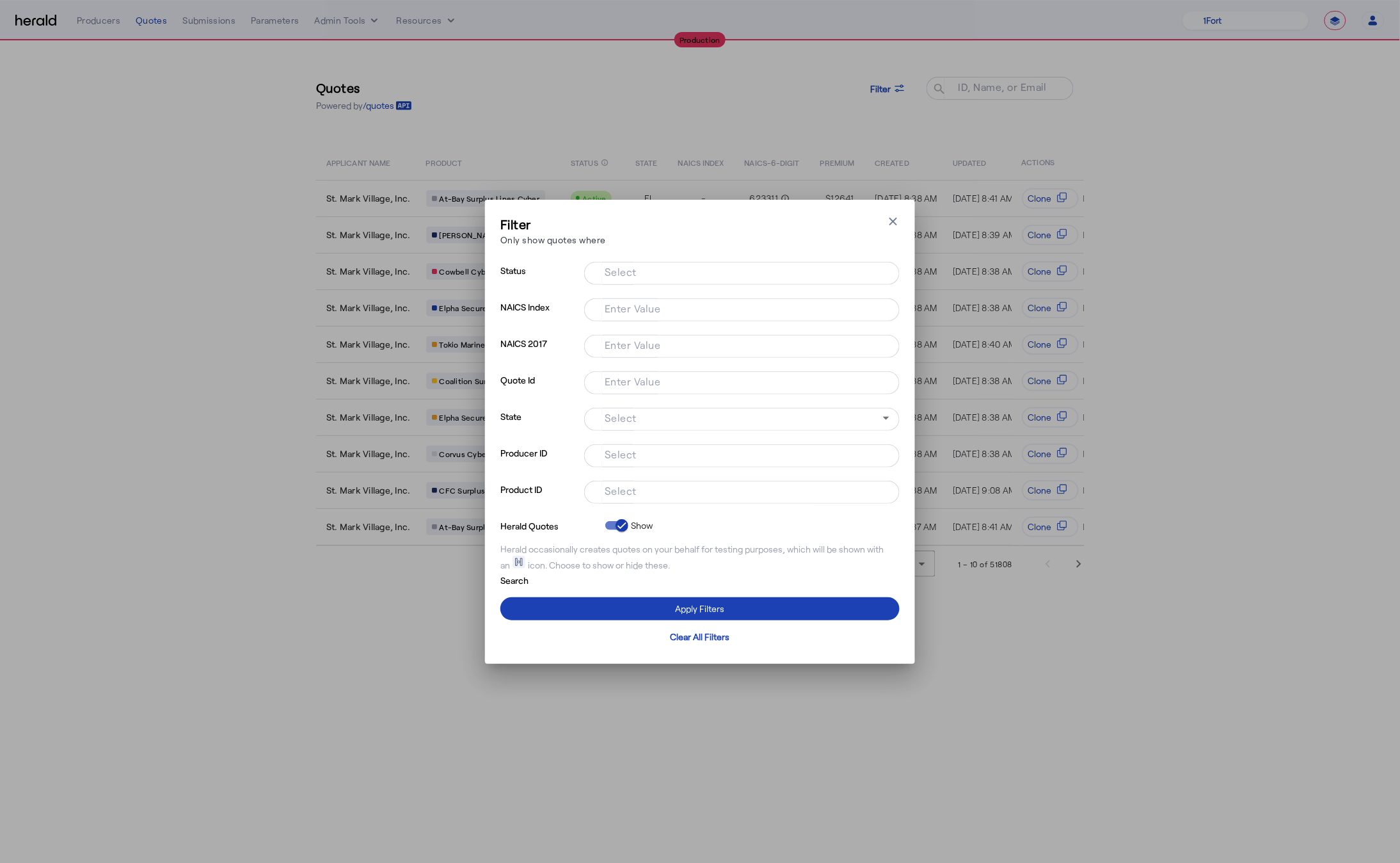 click on "Filter  Only show quotes where  Close modal  Status  Select  NAICS Index  Enter Value  NAICS 2017  Enter Value  Quote Id  Enter Value  State  Select  Producer ID  Select  Product ID  Select  Herald Quotes  Show  Herald occasionally creates quotes on your behalf for testing purposes, which will be shown with an
icon. Choose to show or hide these.   Search   Apply Filters   Clear All Filters" at bounding box center (700, 432) 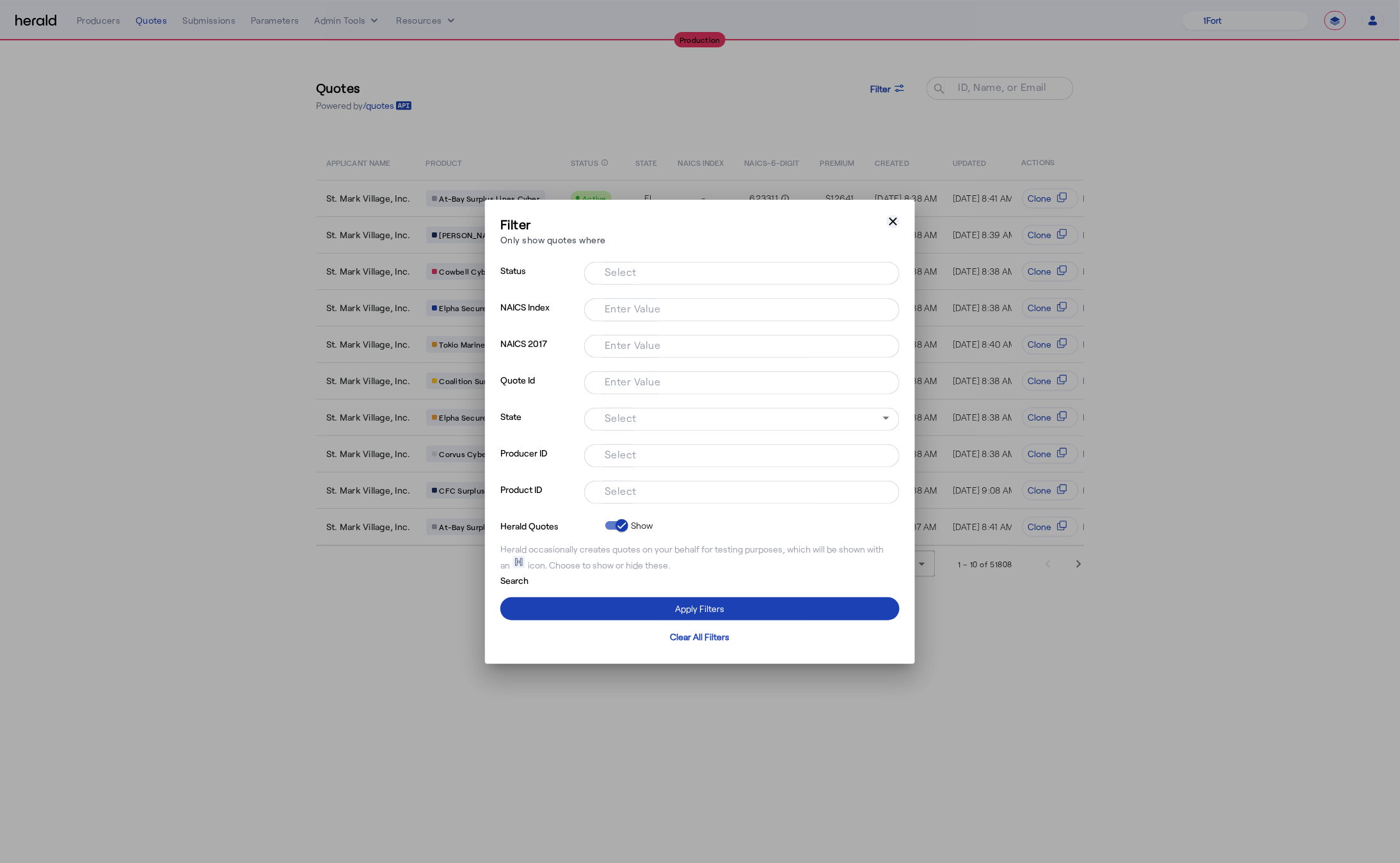 click 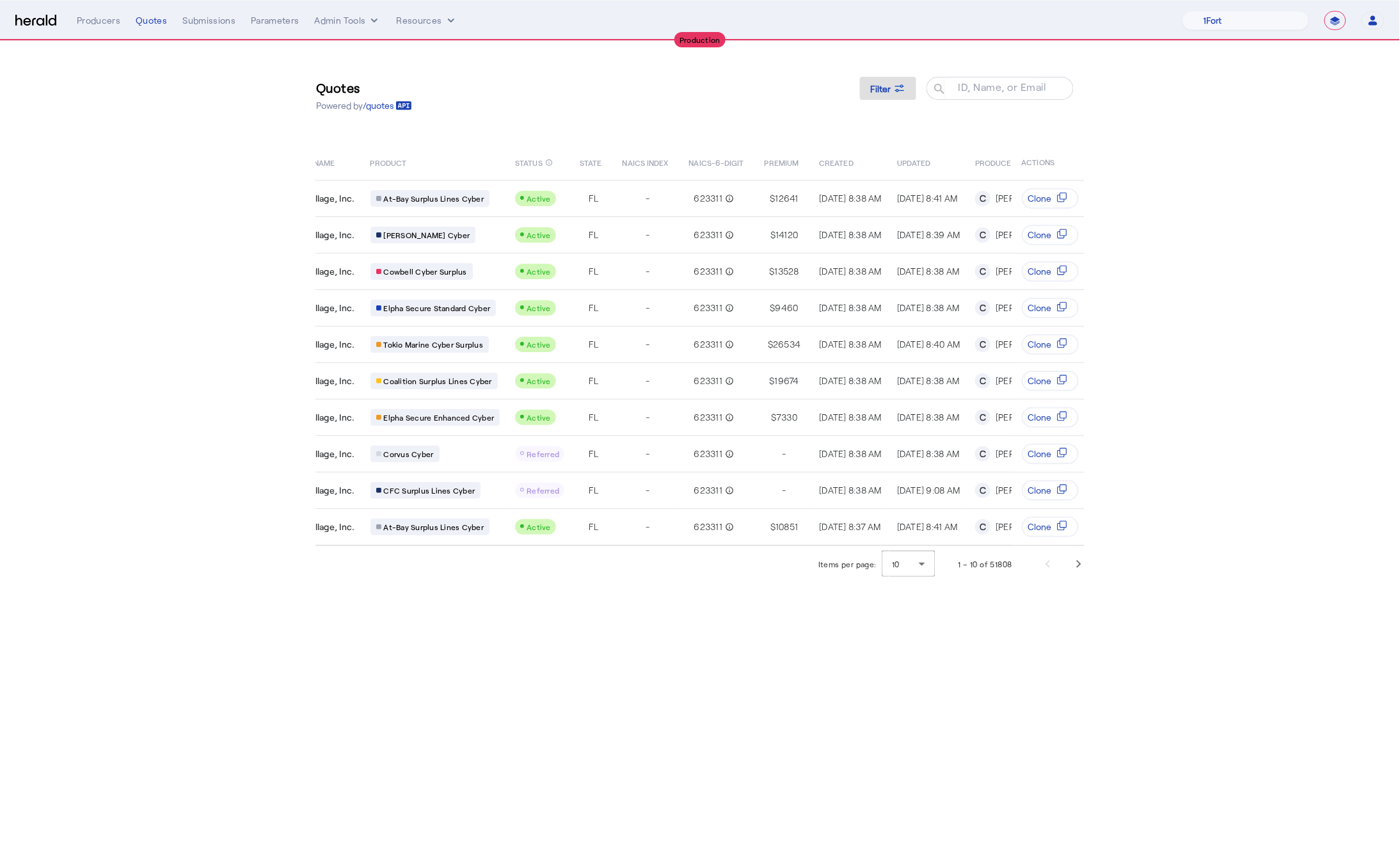 scroll, scrollTop: 0, scrollLeft: 0, axis: both 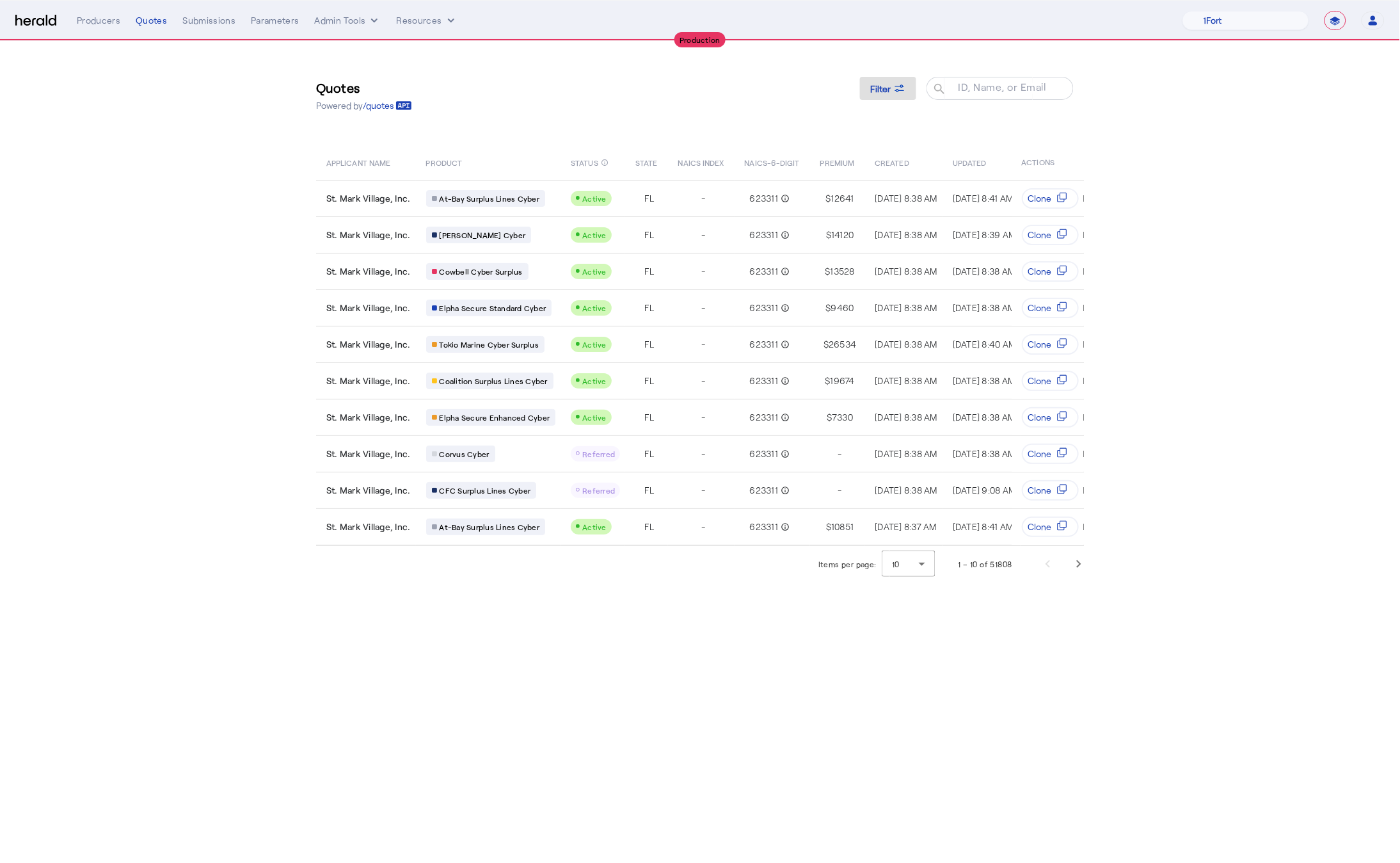 type 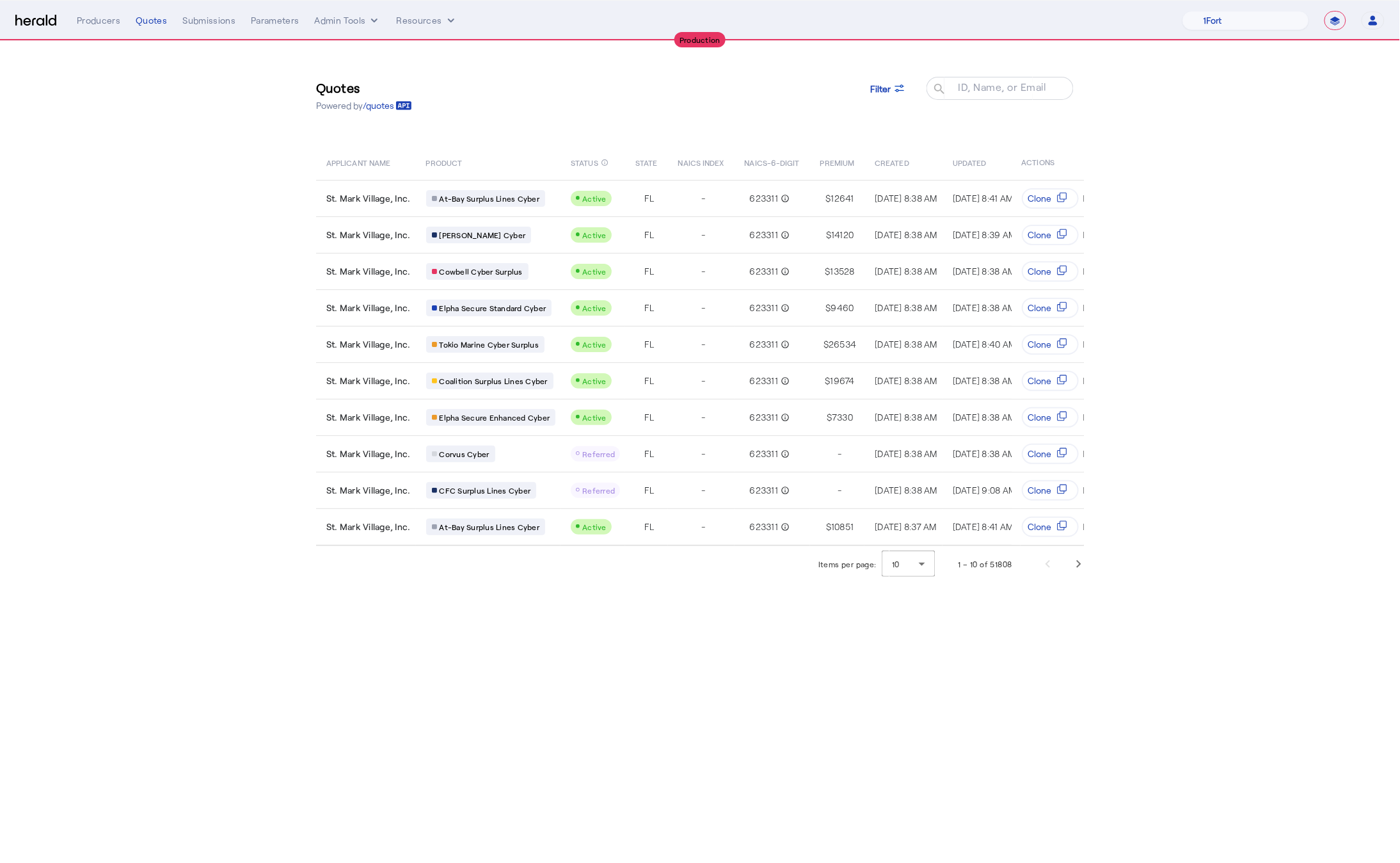 click on "**********" at bounding box center [731, 20] 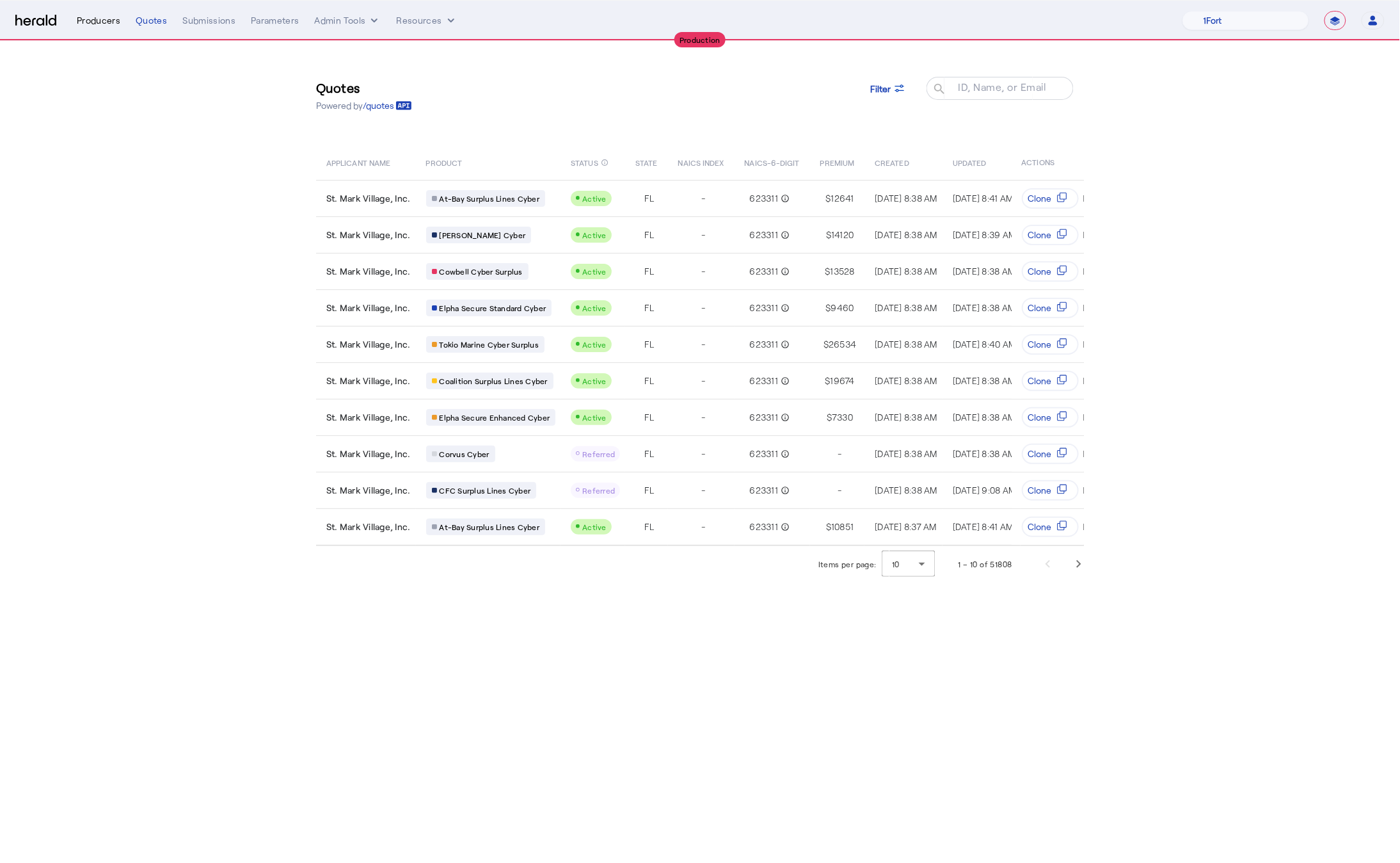 click on "Producers" at bounding box center (99, 20) 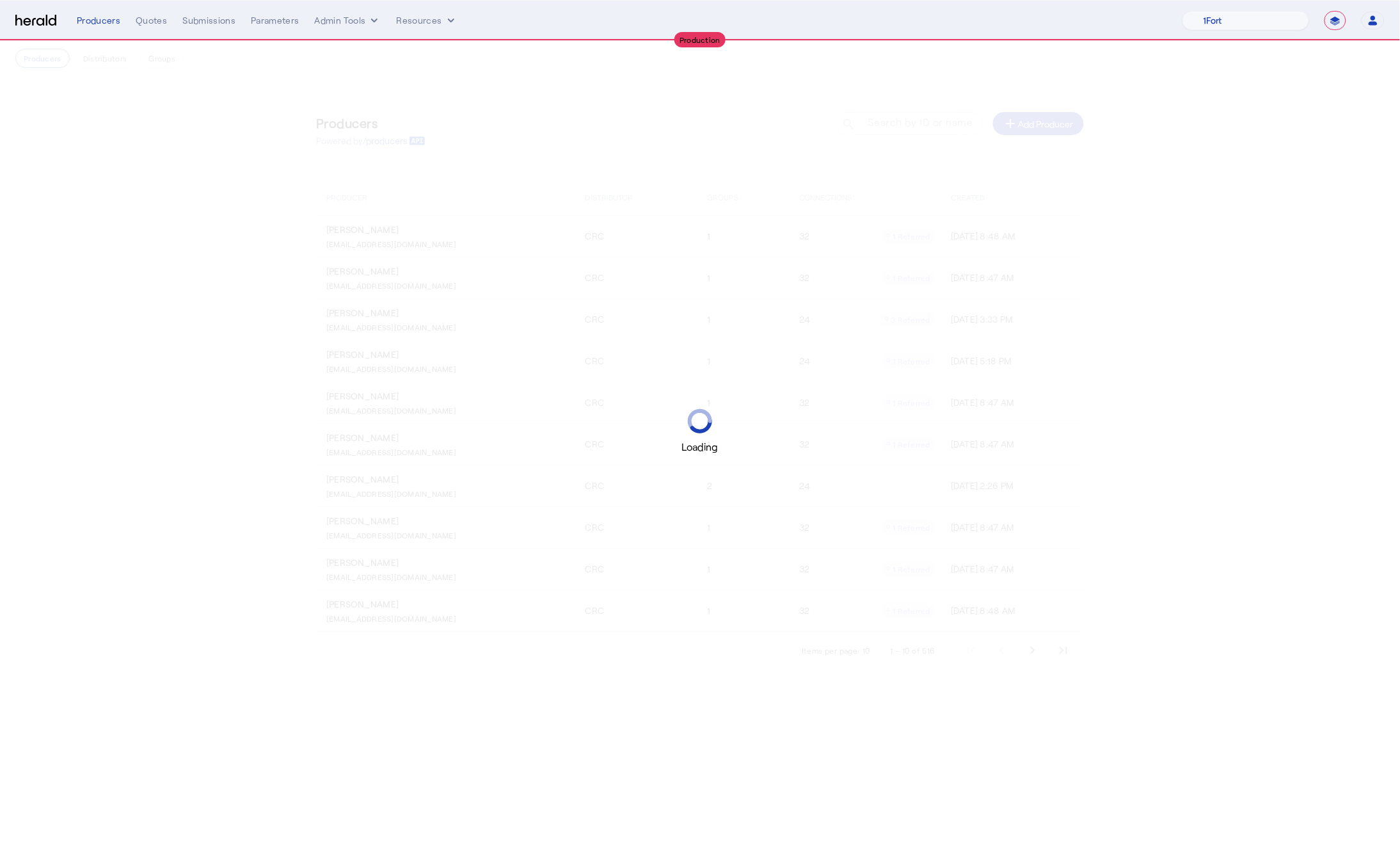 click on "Loading" at bounding box center [700, 432] 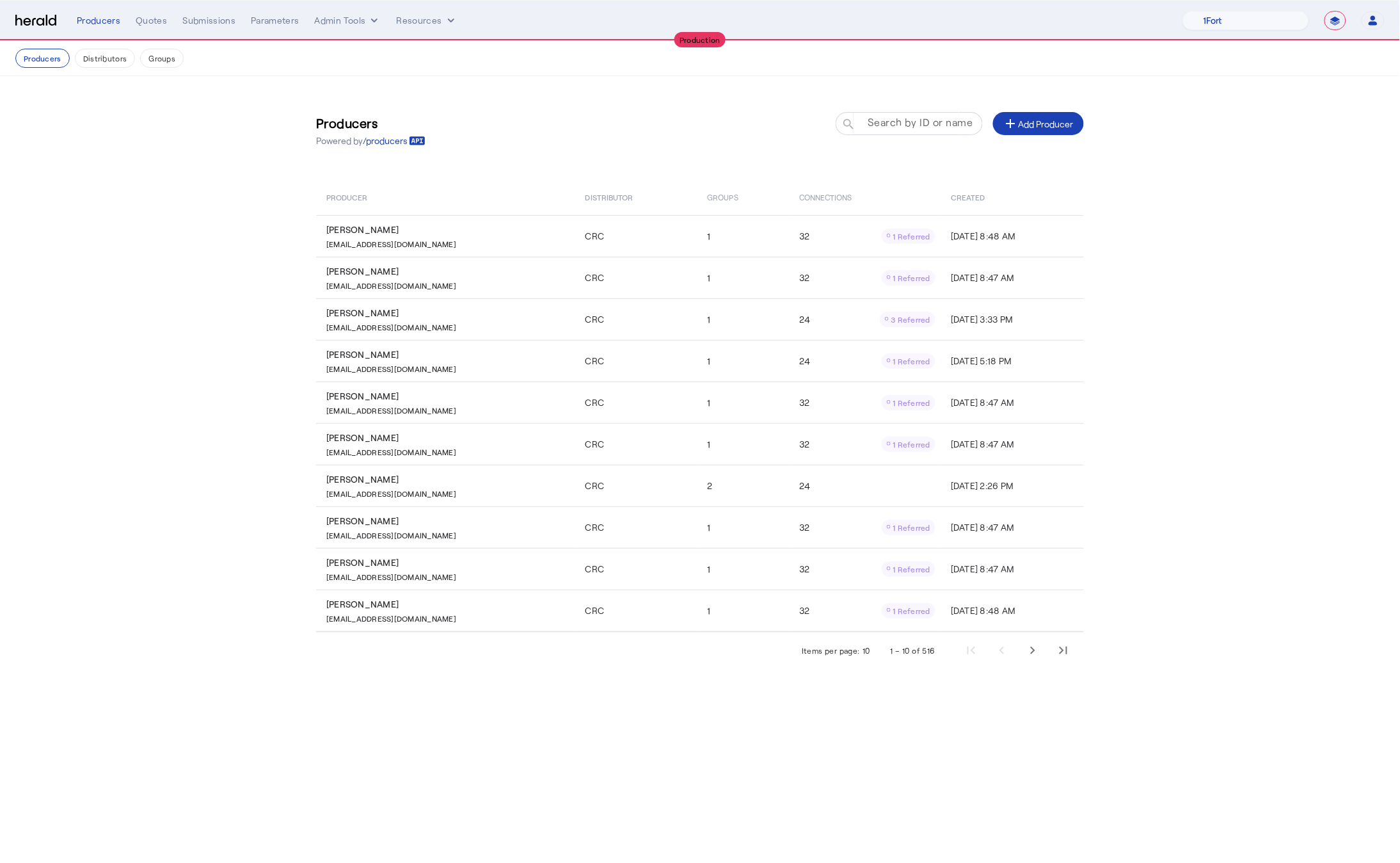 click on "Search by ID or name" at bounding box center (920, 122) 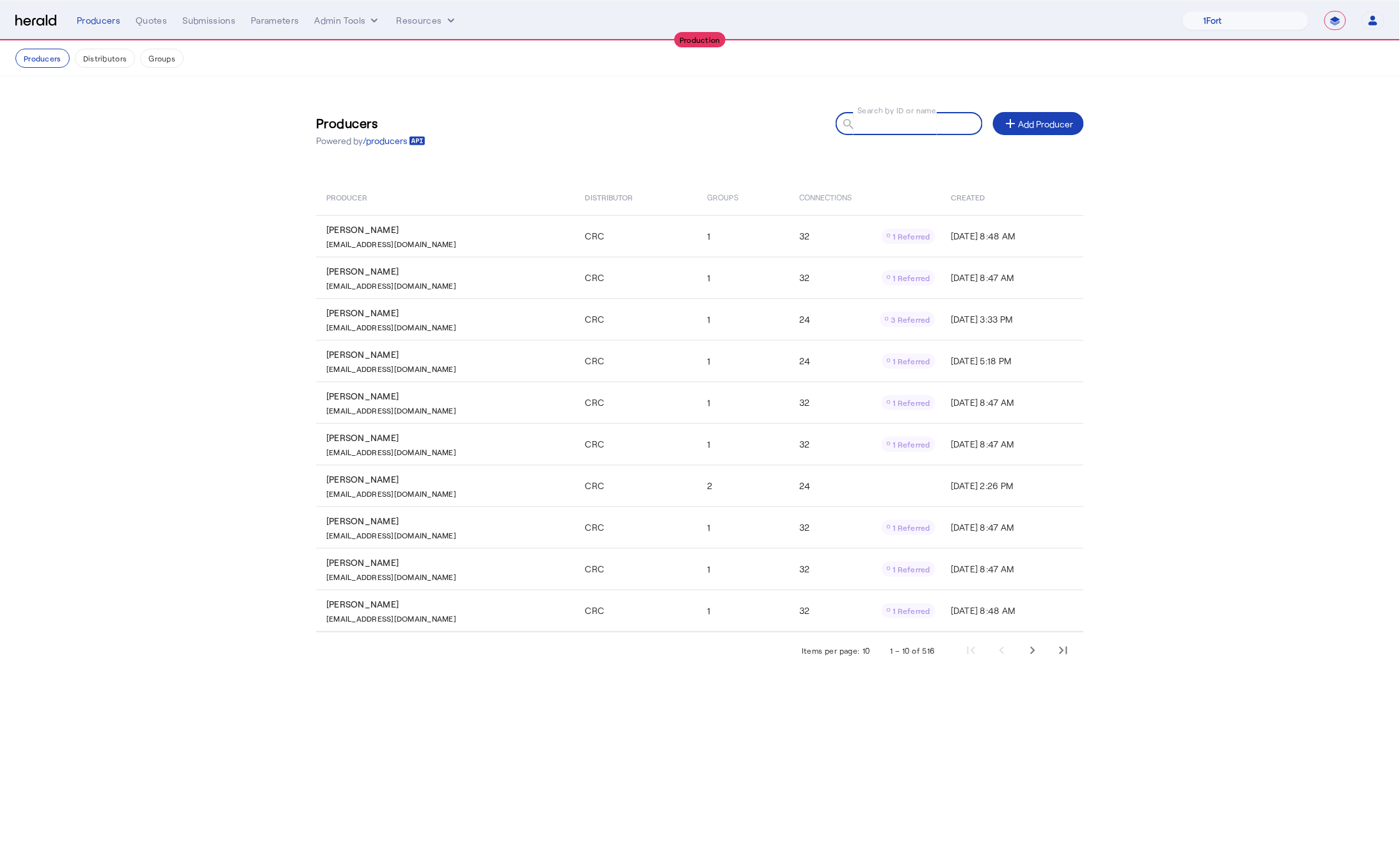 click on "Search by ID or name" at bounding box center (915, 123) 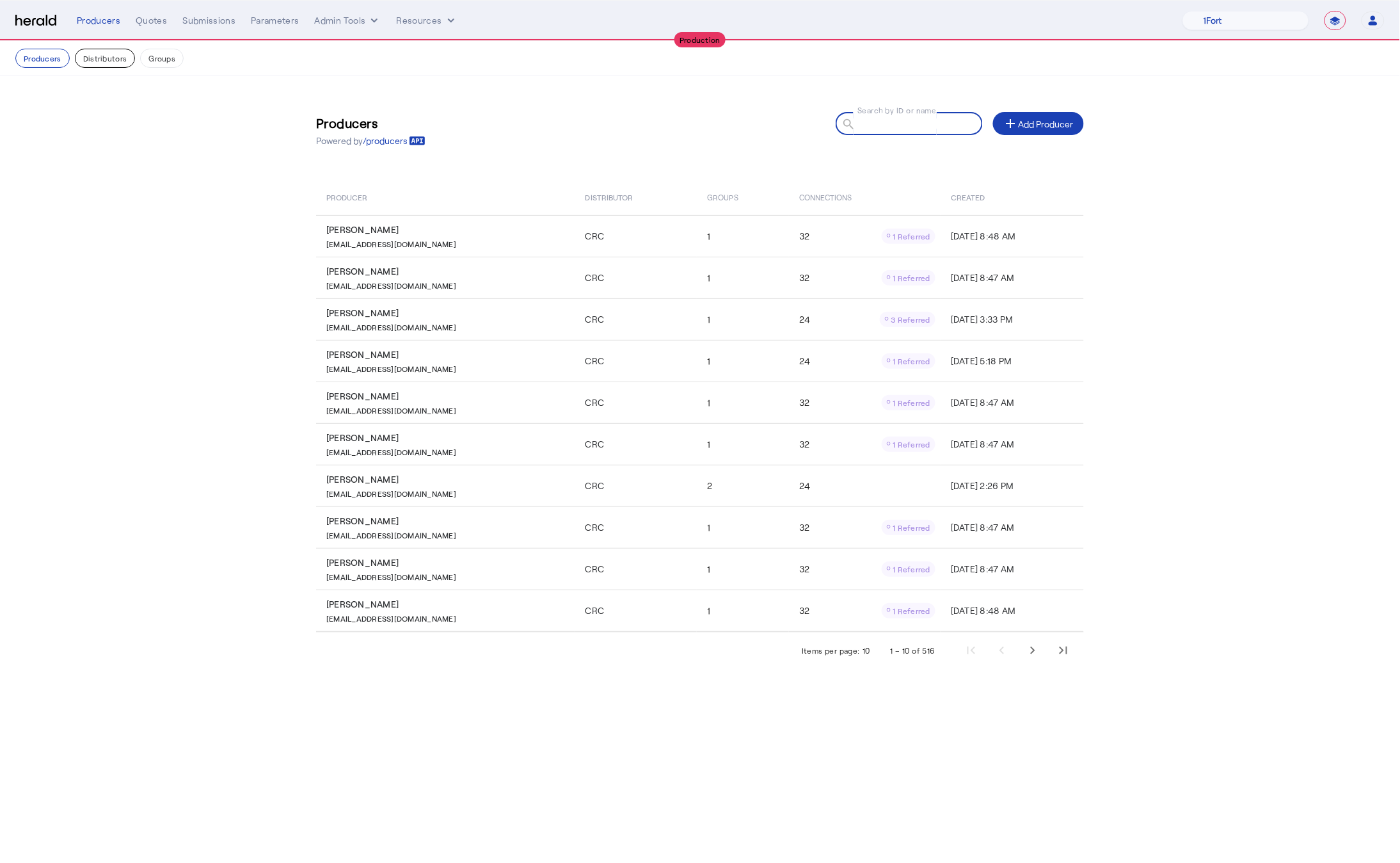 click on "Distributors" at bounding box center [105, 58] 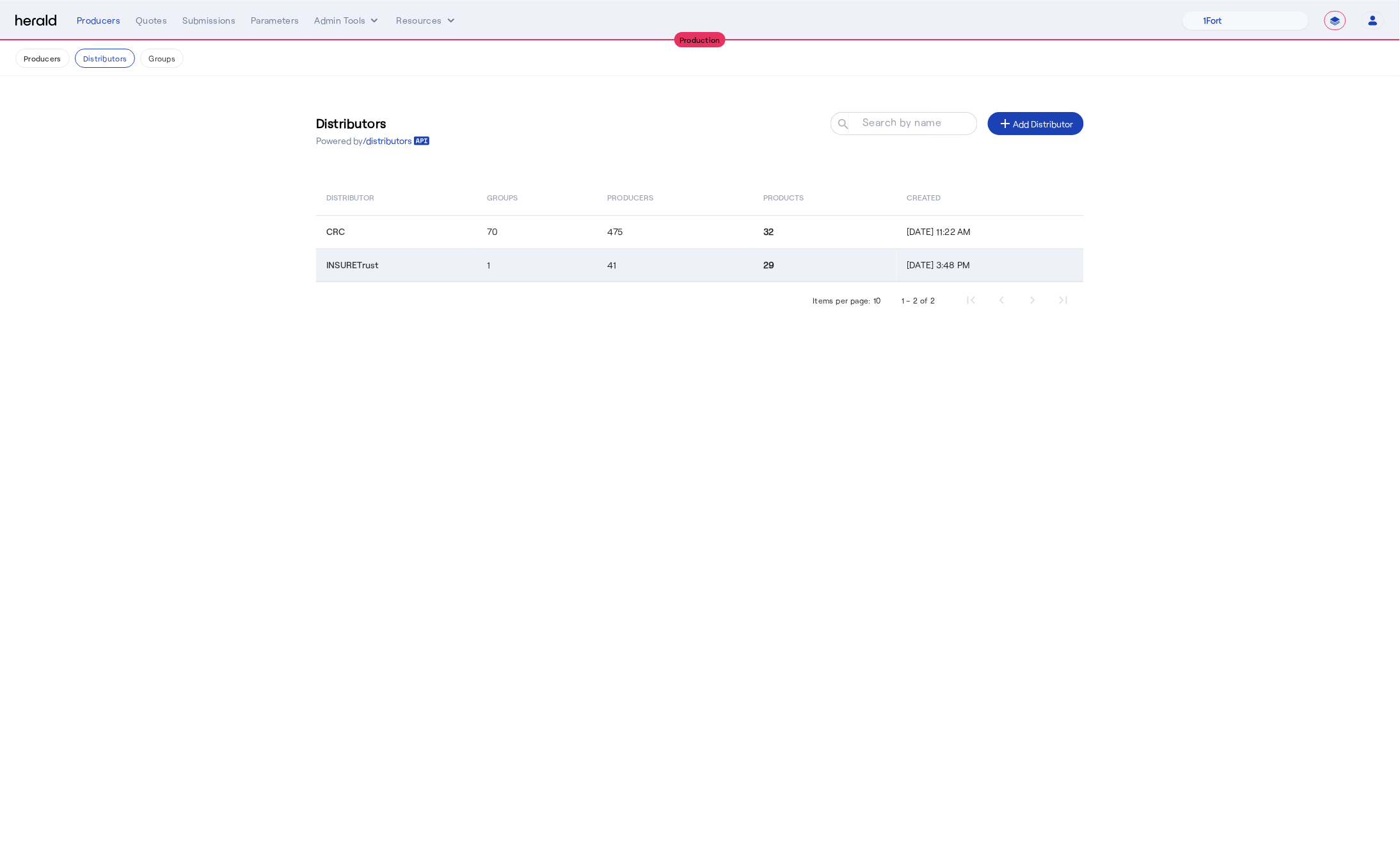 click on "INSURETrust" 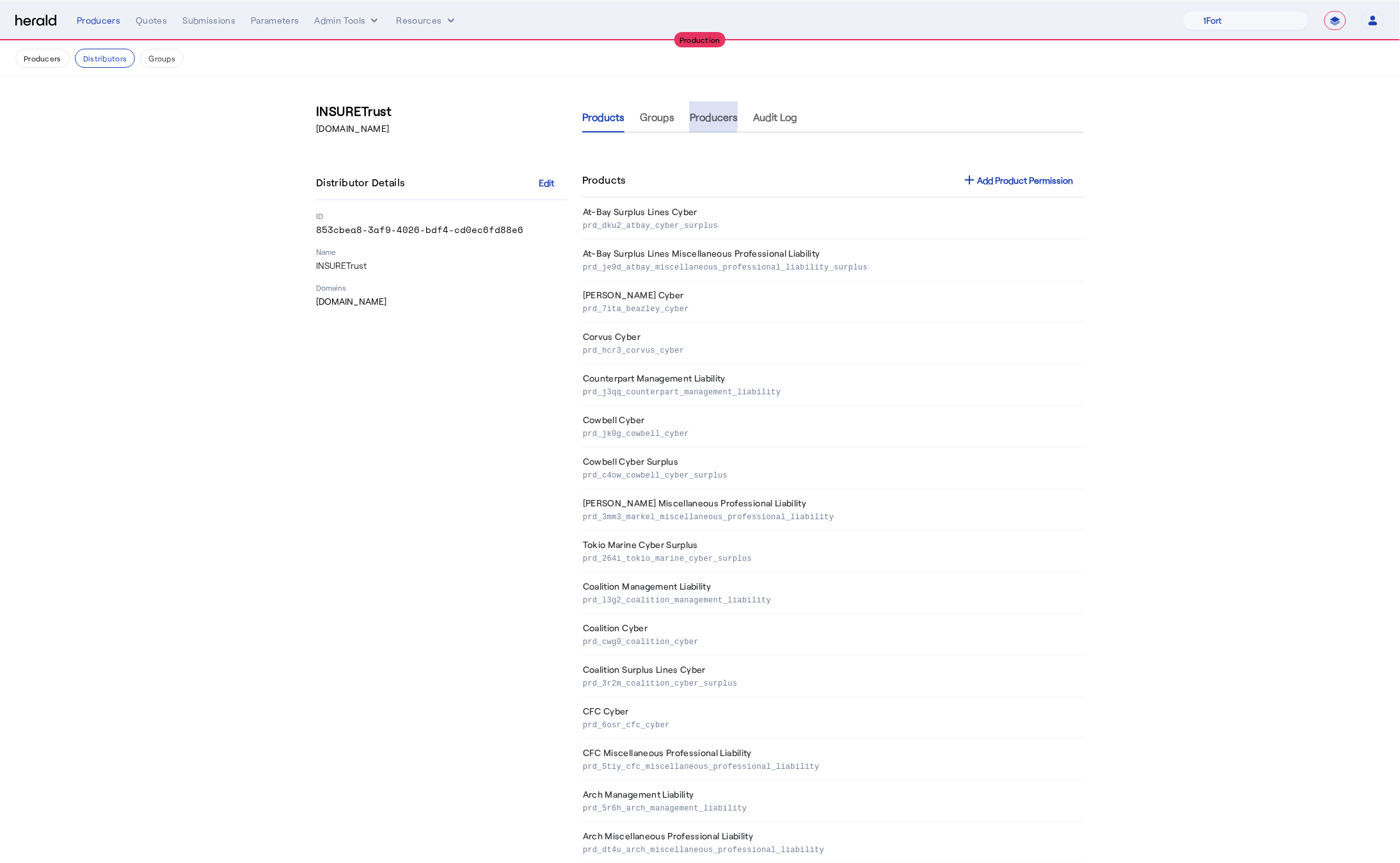 click on "Producers" at bounding box center [713, 117] 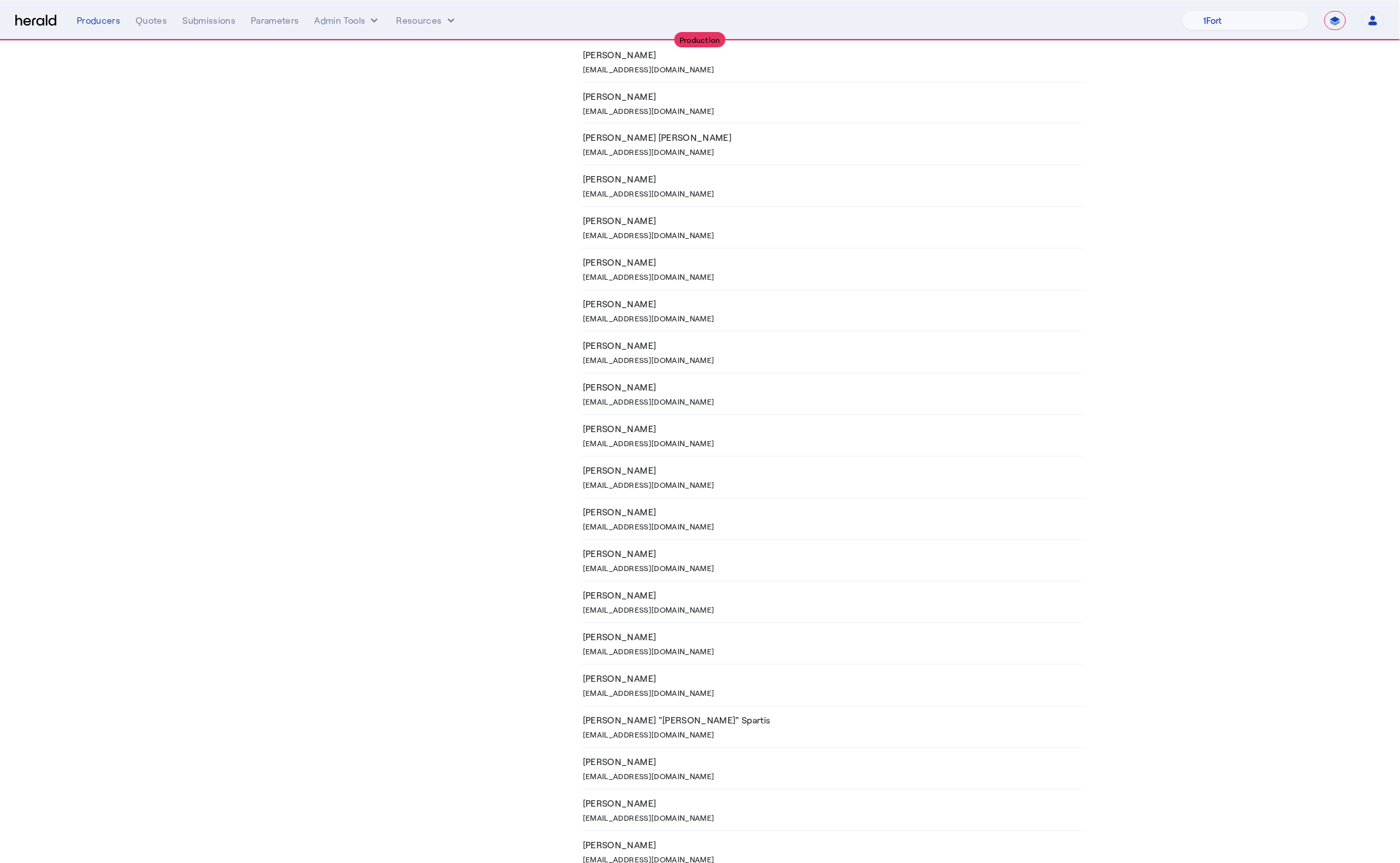 scroll, scrollTop: 1064, scrollLeft: 0, axis: vertical 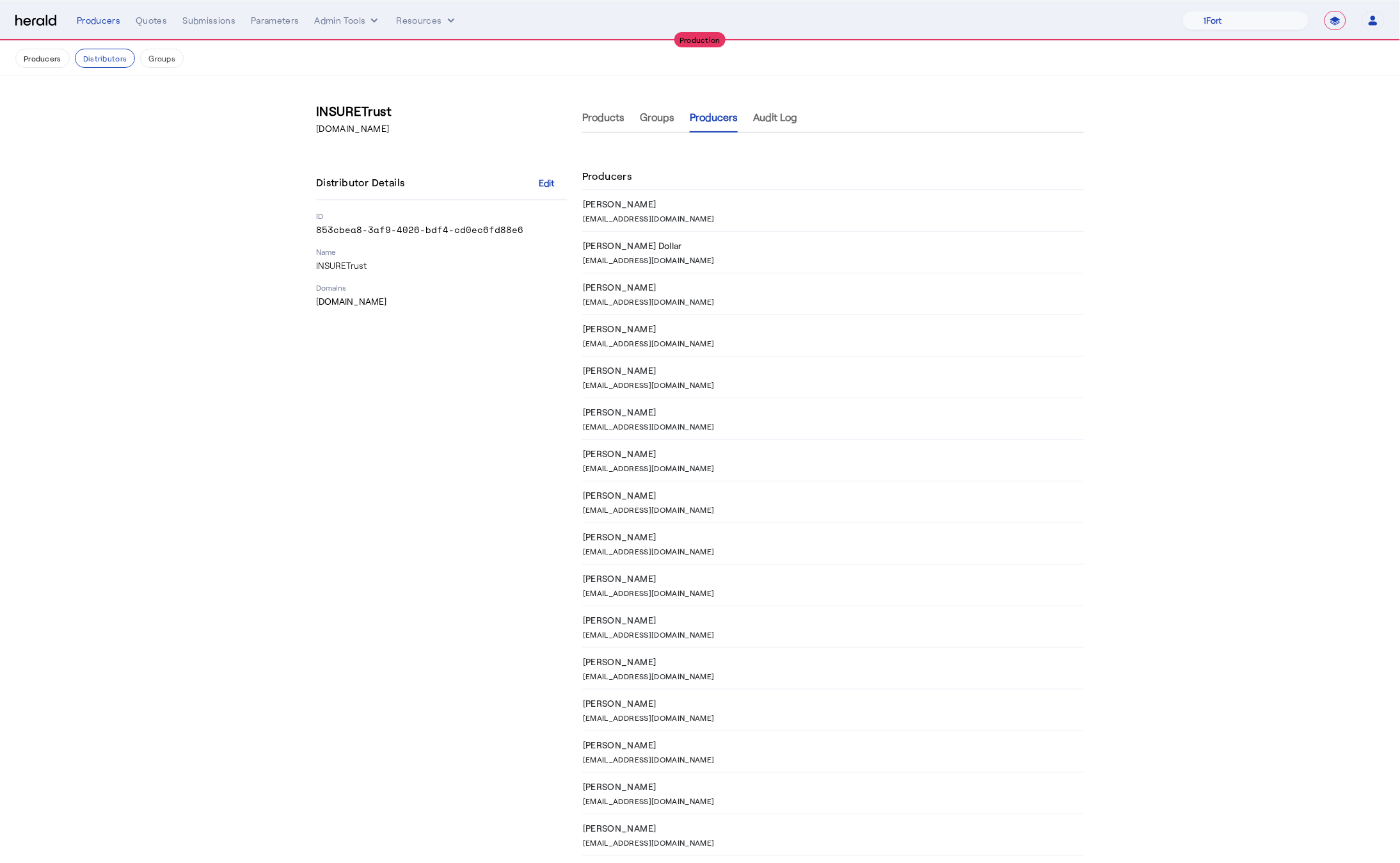 click on "**********" at bounding box center [731, 20] 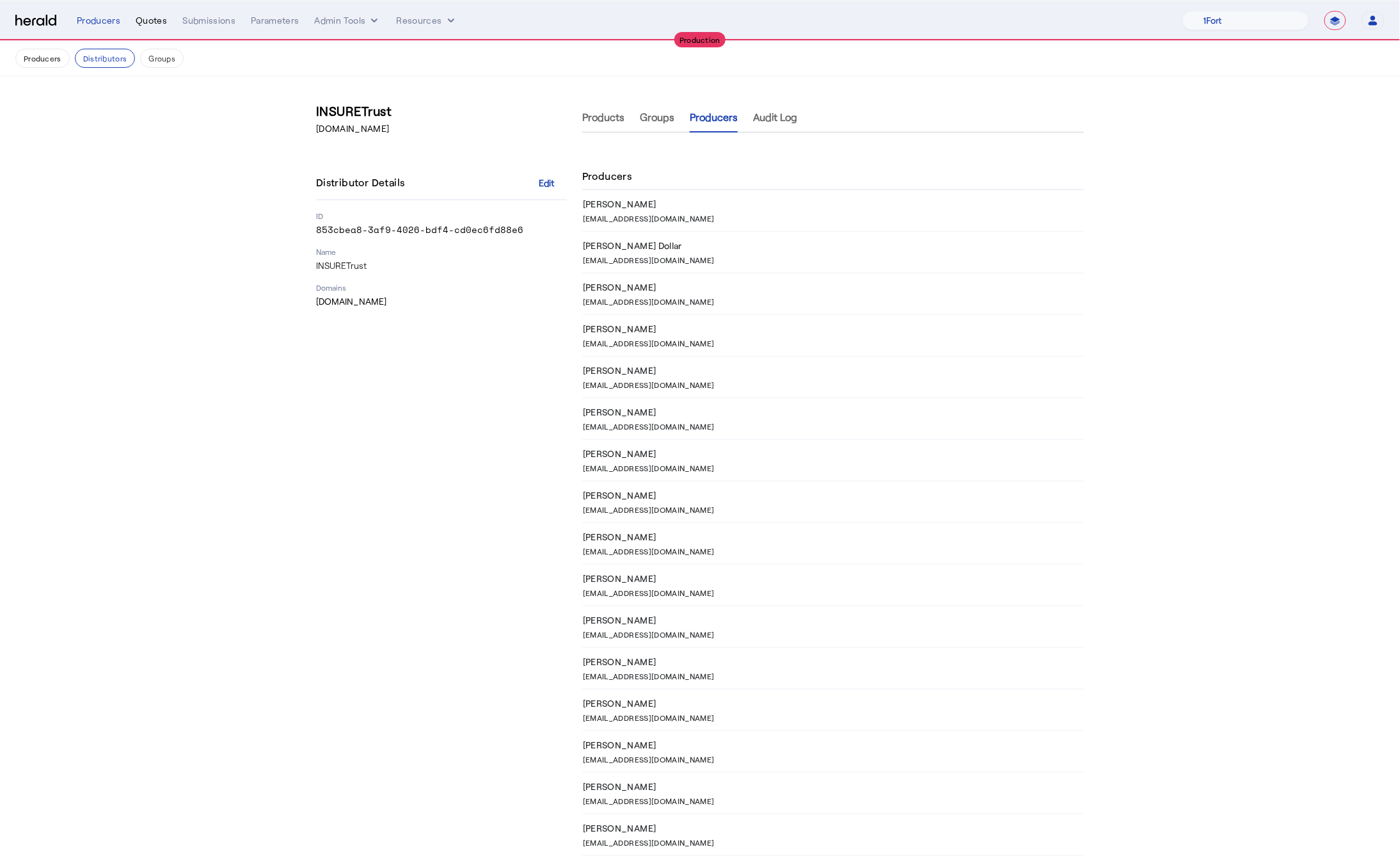 click on "Quotes" at bounding box center [151, 20] 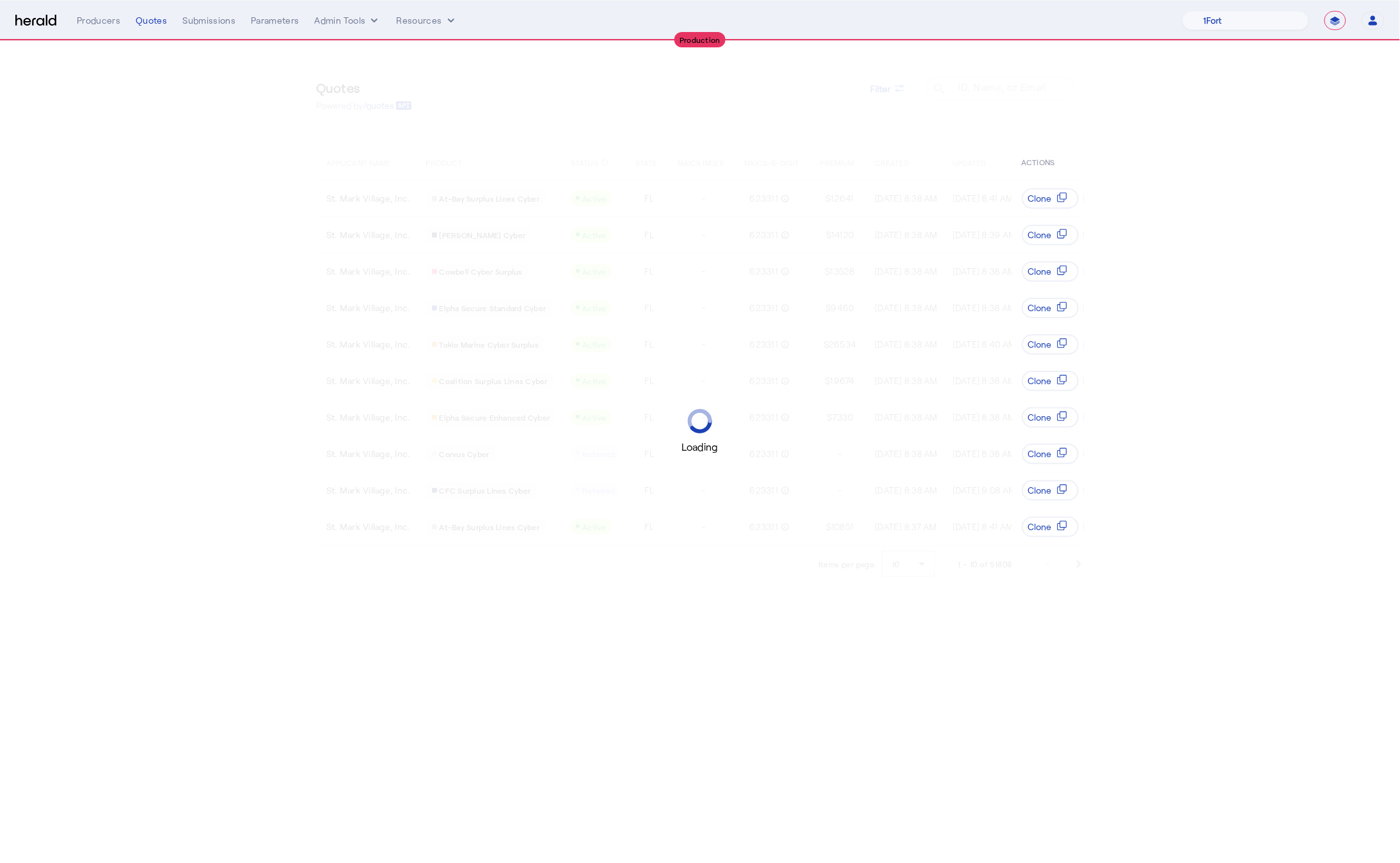 click on "Loading" at bounding box center [700, 432] 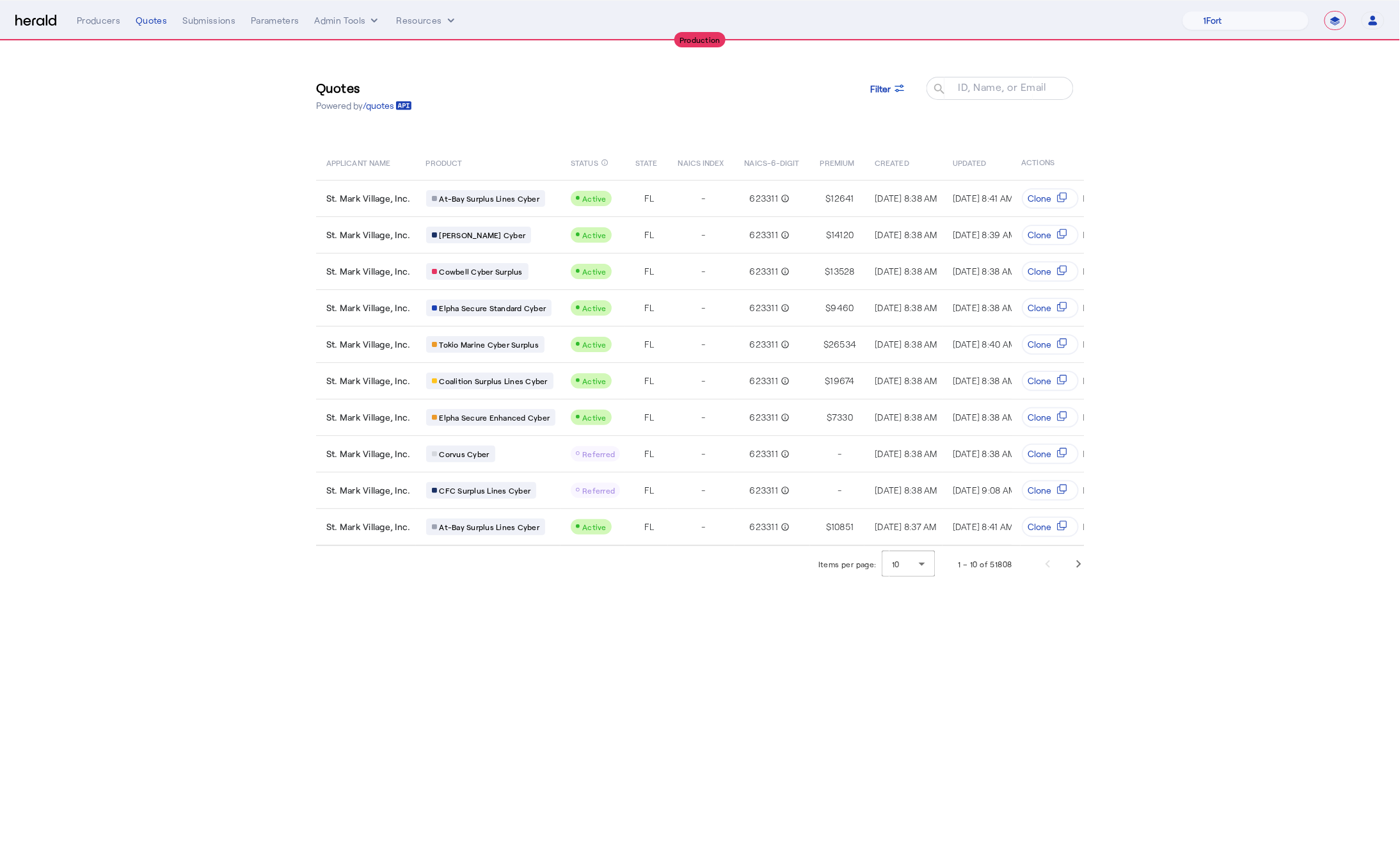 click on "Quotes  Powered by  /quotes
Filter
ID, Name, or Email search APPLICANT NAME PRODUCT STATUS info_outline STATE NAICS INDEX NAICS-6-DIGIT PREMIUM CREATED UPDATED PRODUCER  ACTIONS  St. Mark Village, Inc.
At-Bay Surplus Lines Cyber
Active  FL - 623311 info_outline $  12641  [DATE] 8:38 AM  [DATE] 8:41 AM  C   [PERSON_NAME]    Clone
[GEOGRAPHIC_DATA], Inc.
[PERSON_NAME] Cyber
Active  FL - 623311 info_outline $  14120  [DATE] 8:38 AM  [DATE] 8:39 AM  C   [PERSON_NAME]    Clone
[GEOGRAPHIC_DATA], Inc.
Cowbell Cyber Surplus
Active  FL - 623311 info_outline $  13528  [DATE] 8:38 AM  [DATE] 8:38 AM  C   [PERSON_NAME]    Clone
[GEOGRAPHIC_DATA], Inc.
Elpha Secure Standard Cyber
Active  FL - 623311 info_outline $  9460  [DATE] 8:38 AM  [DATE] 8:38 AM  C   [PERSON_NAME]    Clone
[GEOGRAPHIC_DATA], Inc.
Tokio Marine Cyber Surplus
-" 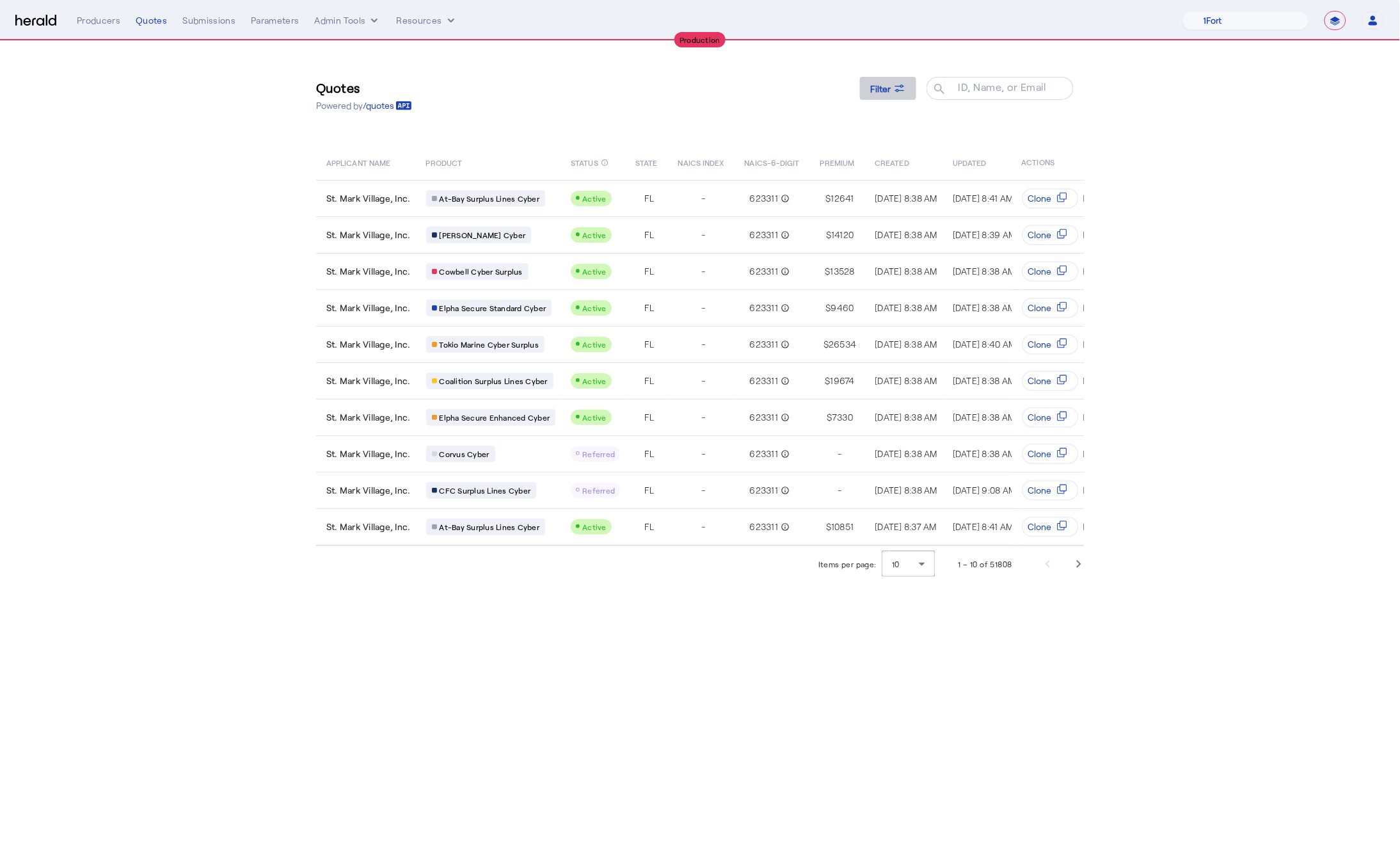 click at bounding box center (888, 88) 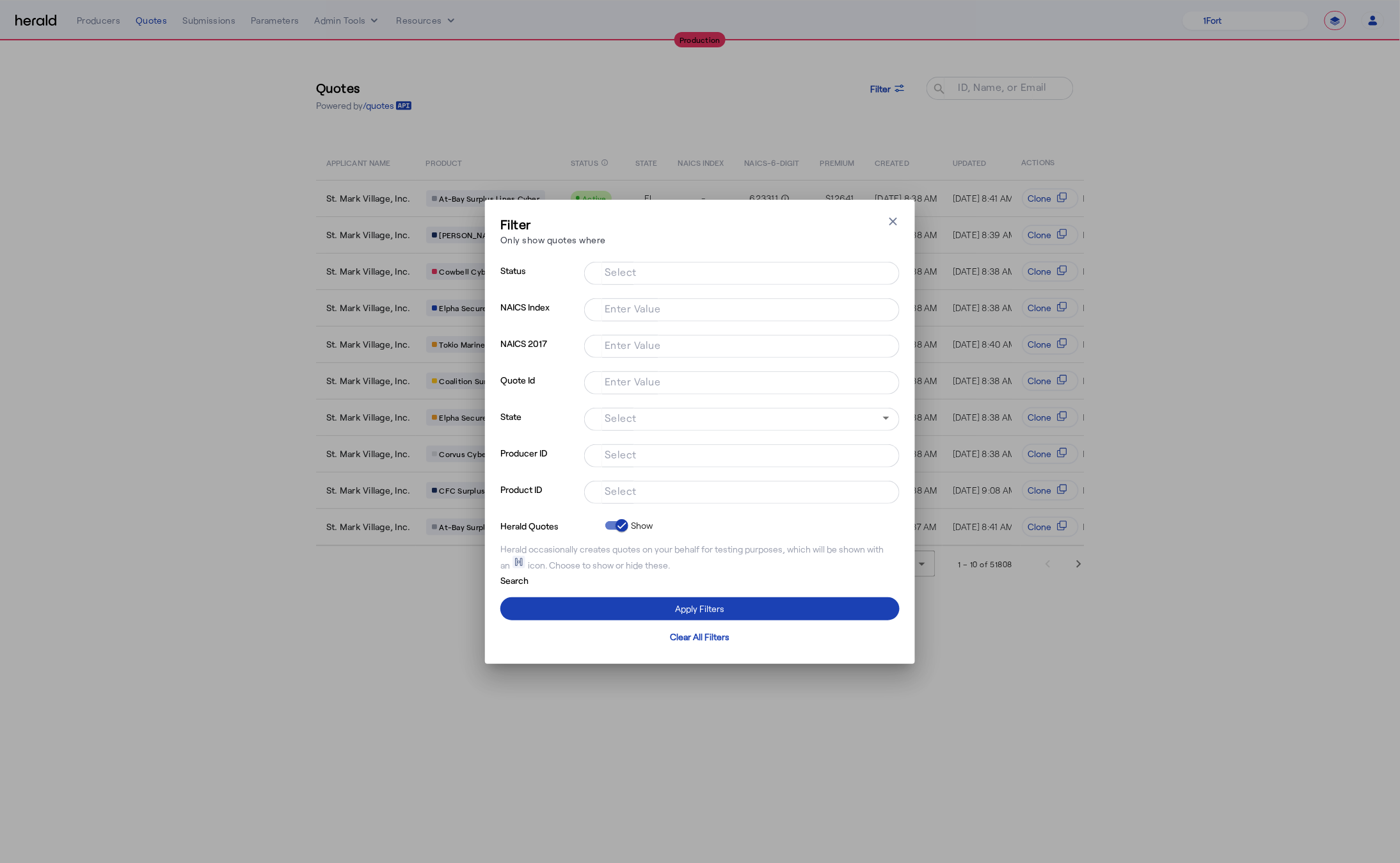 click on "Select" at bounding box center (739, 491) 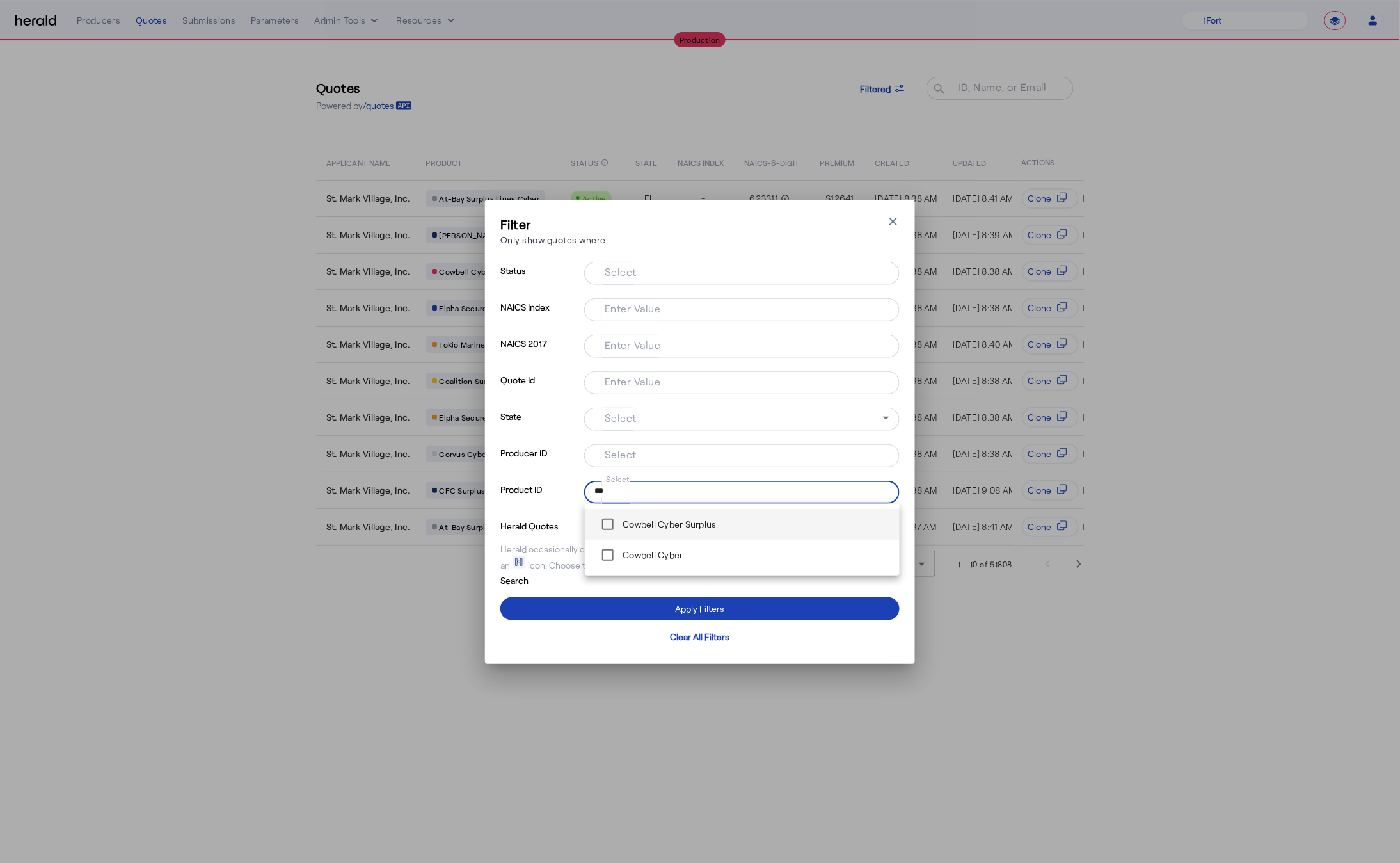 type on "***" 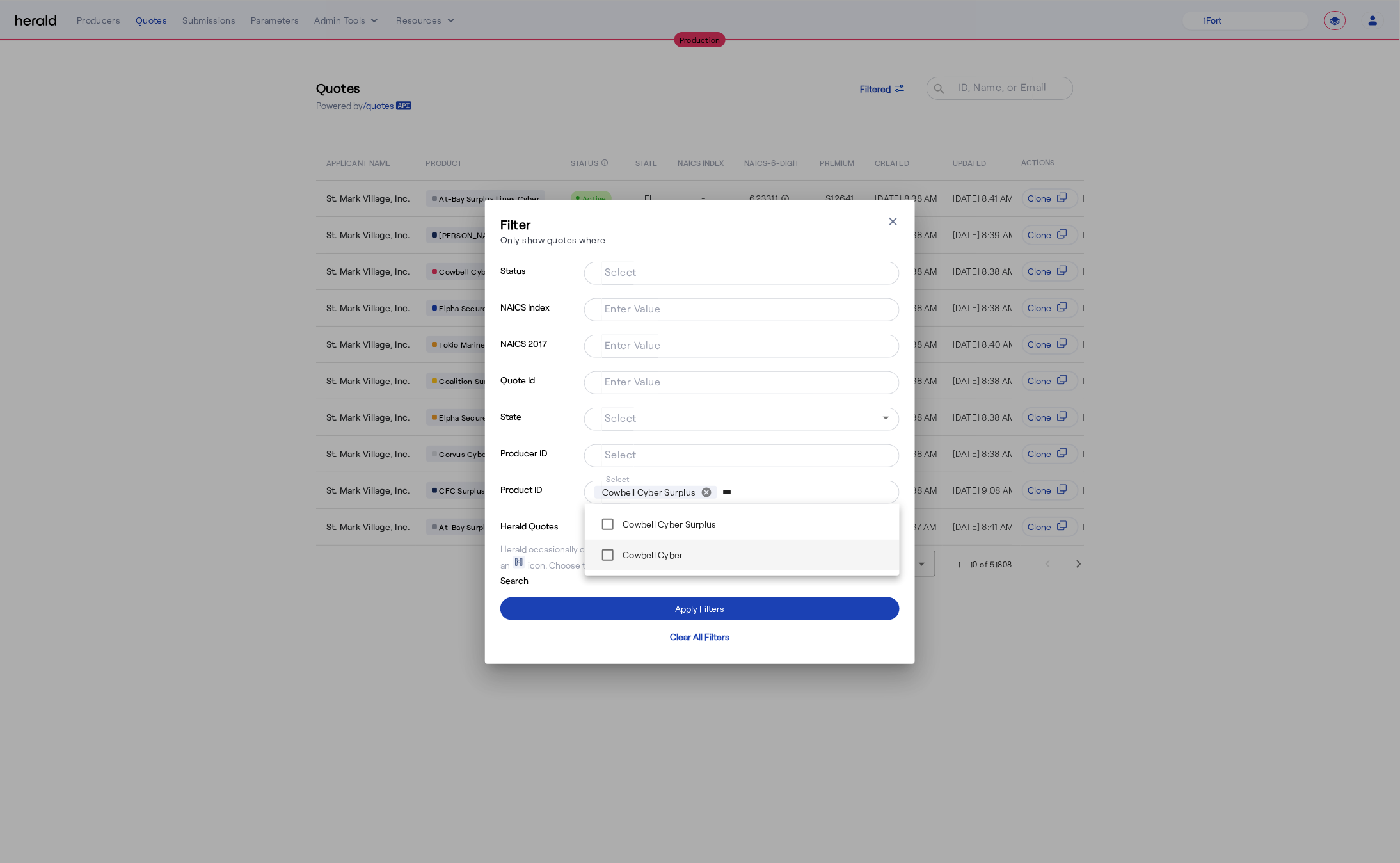 click on "Cowbell Cyber" at bounding box center [742, 555] 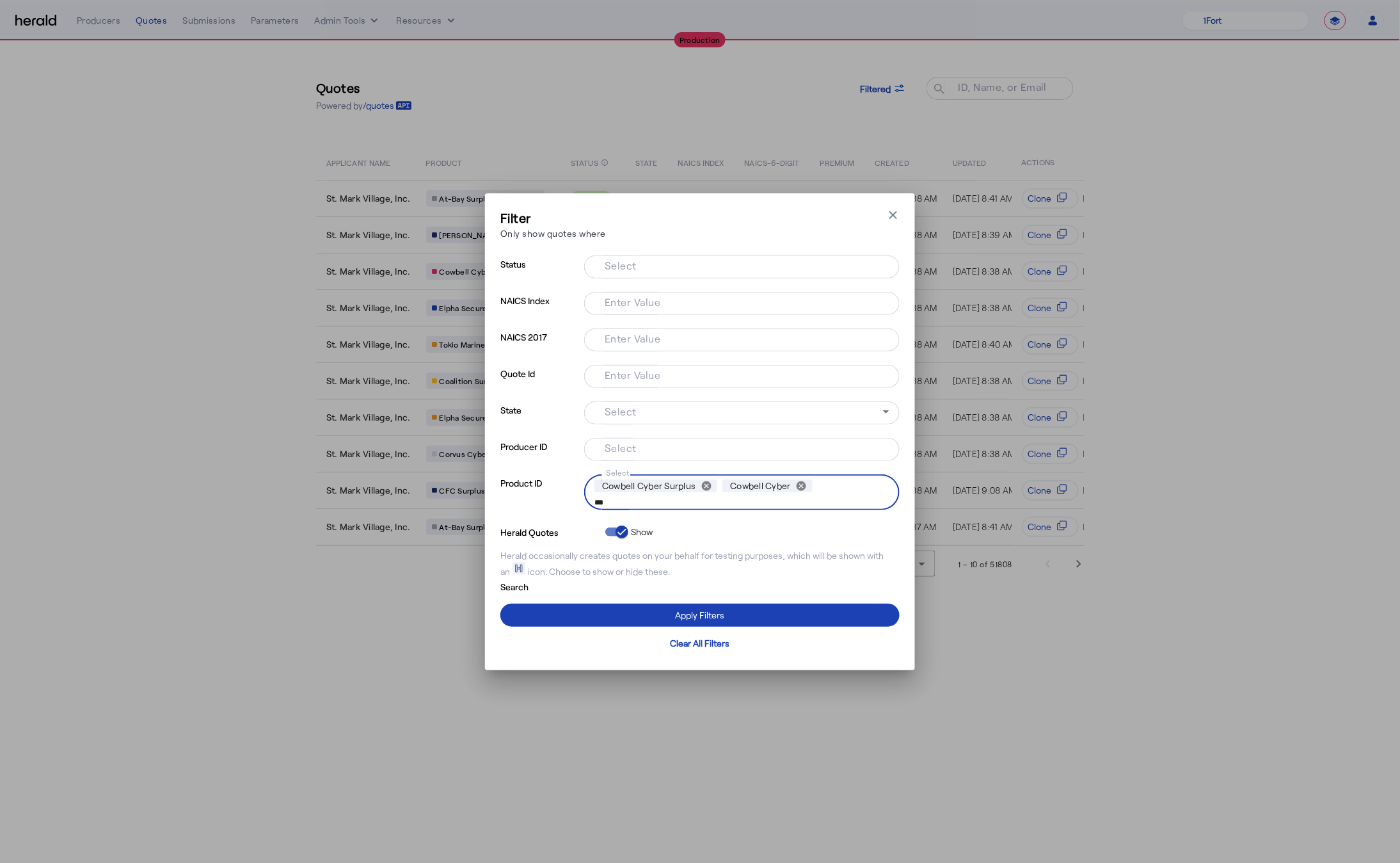 click on "Select" at bounding box center (742, 449) 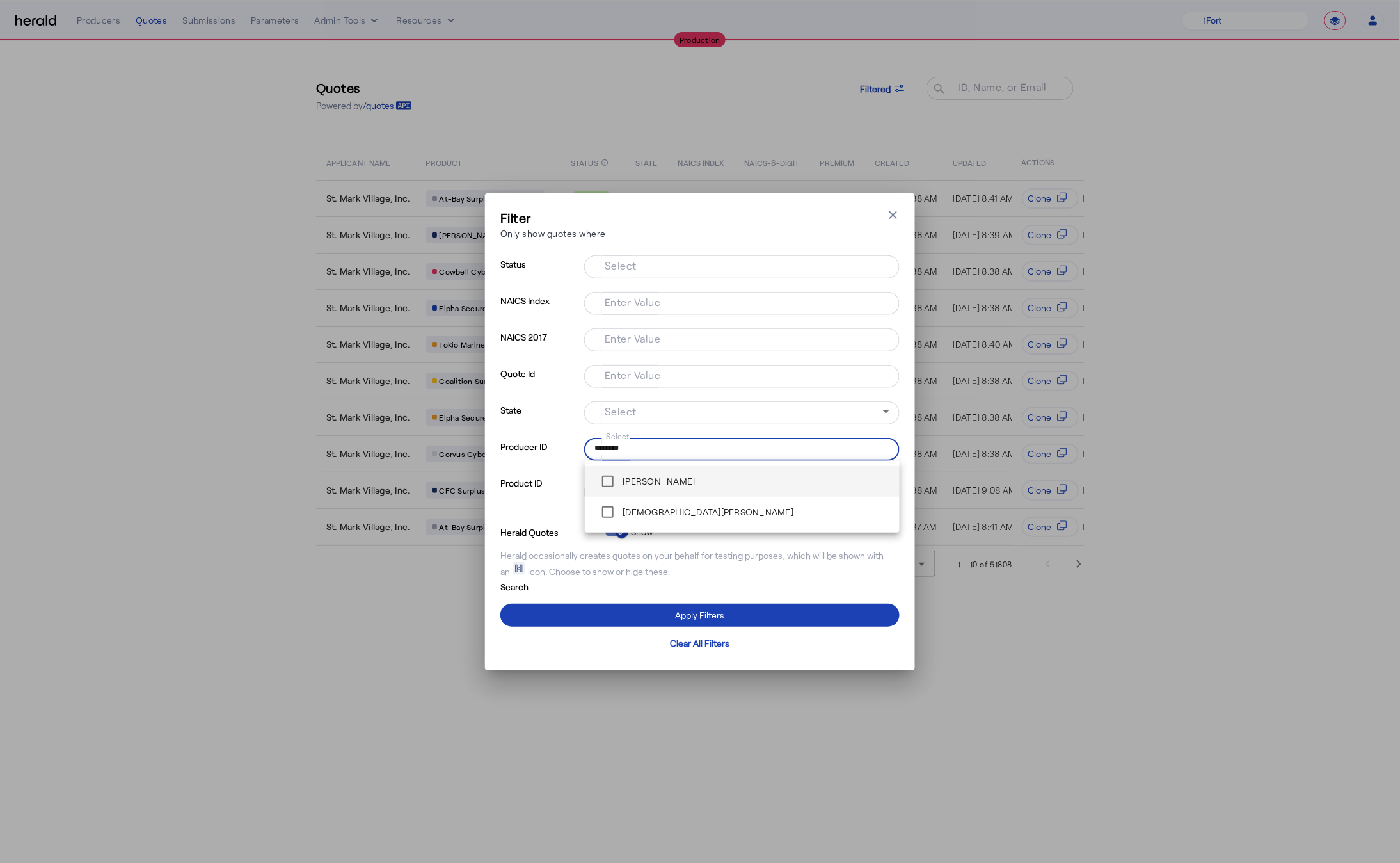 type on "********" 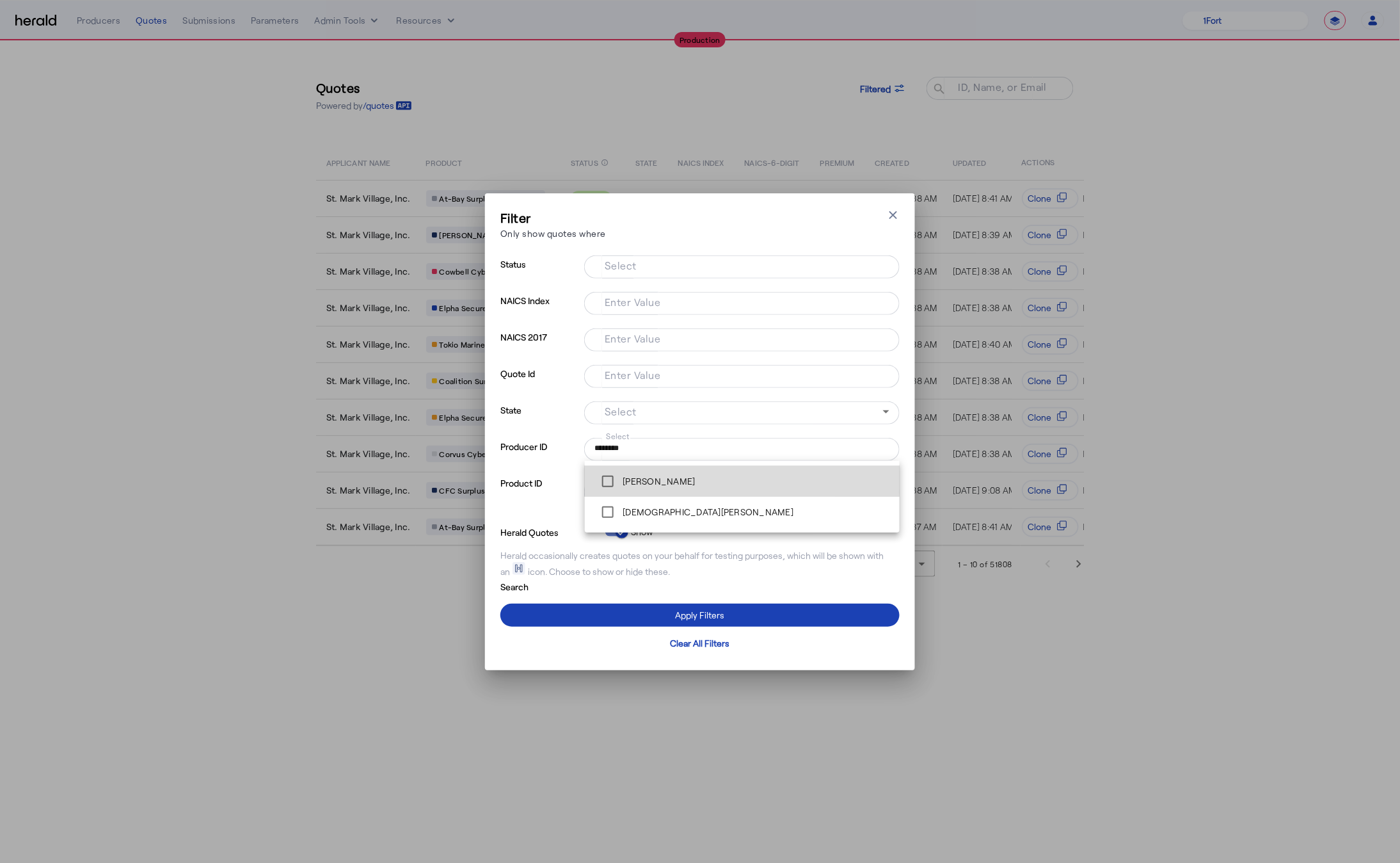 click on "[PERSON_NAME]" at bounding box center [645, 481] 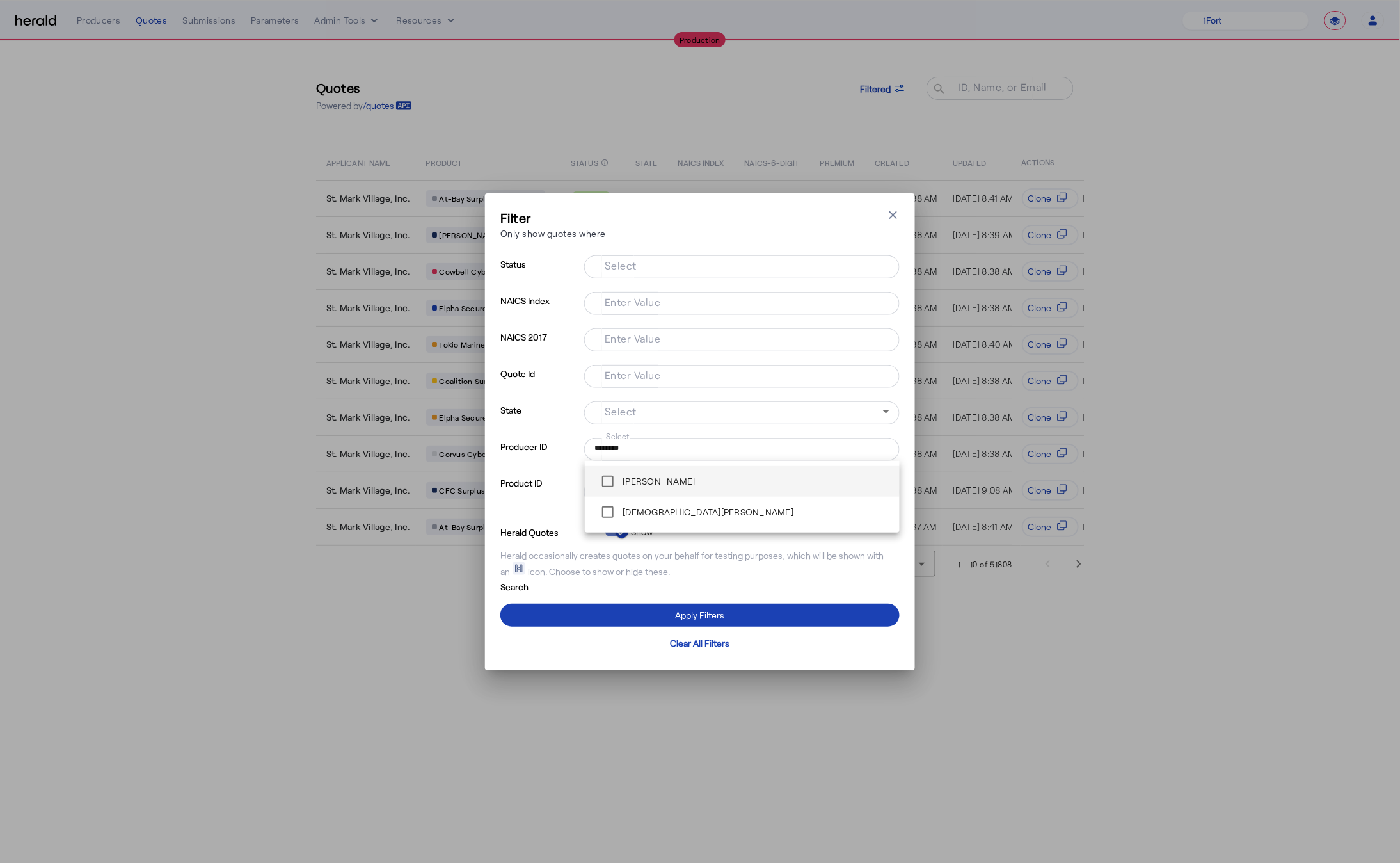 click on "[PERSON_NAME]" at bounding box center (658, 481) 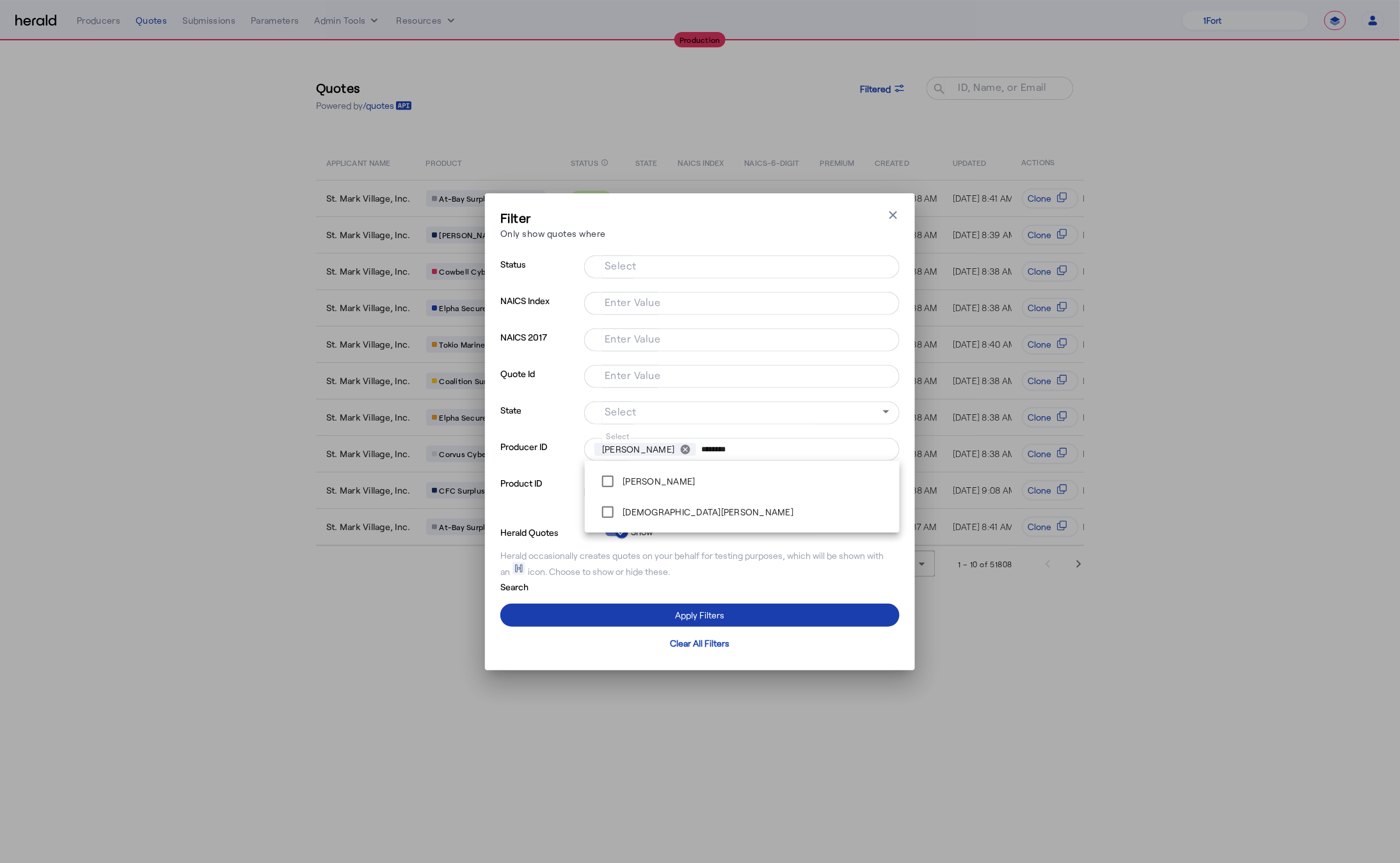 click at bounding box center (700, 615) 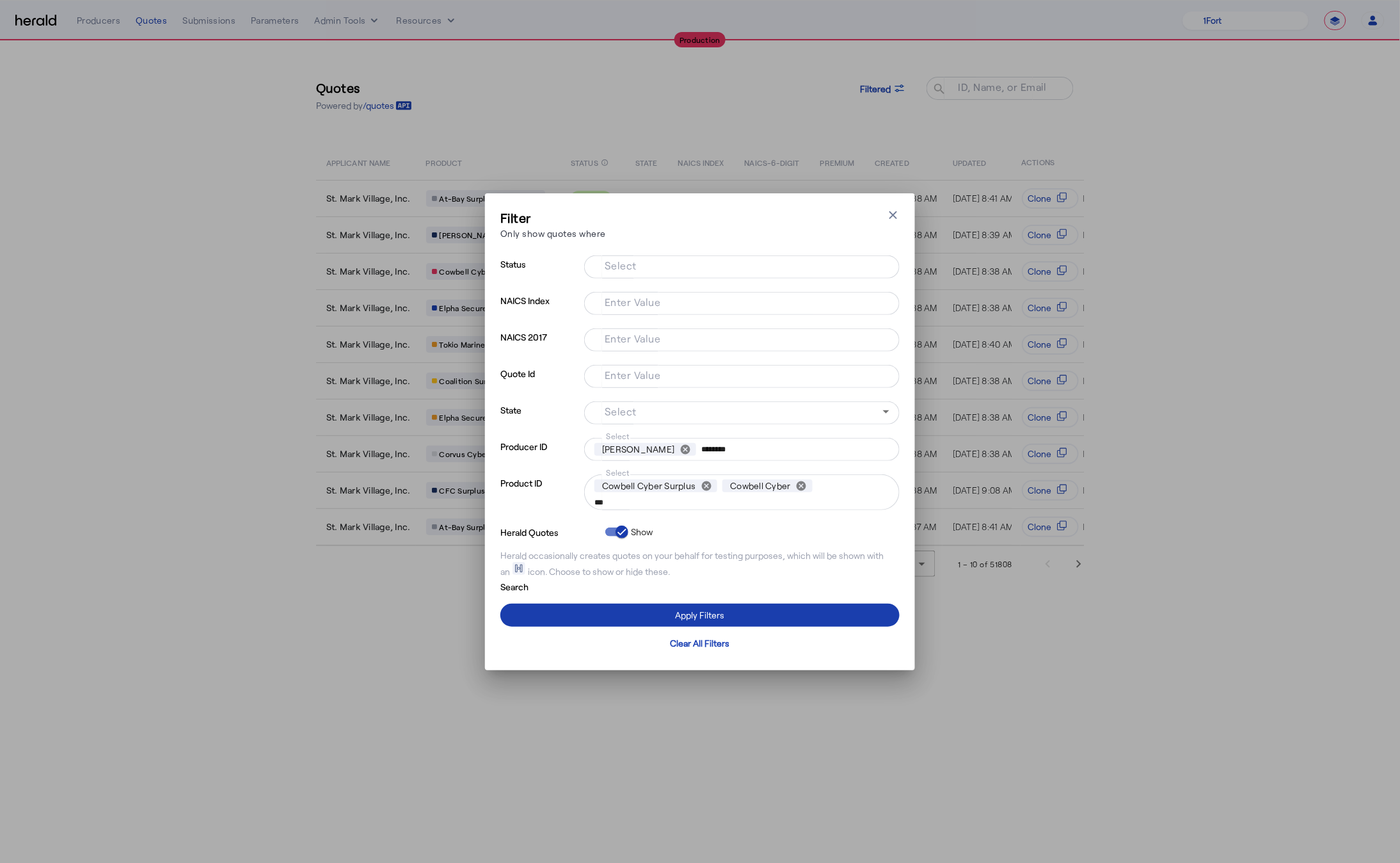 type 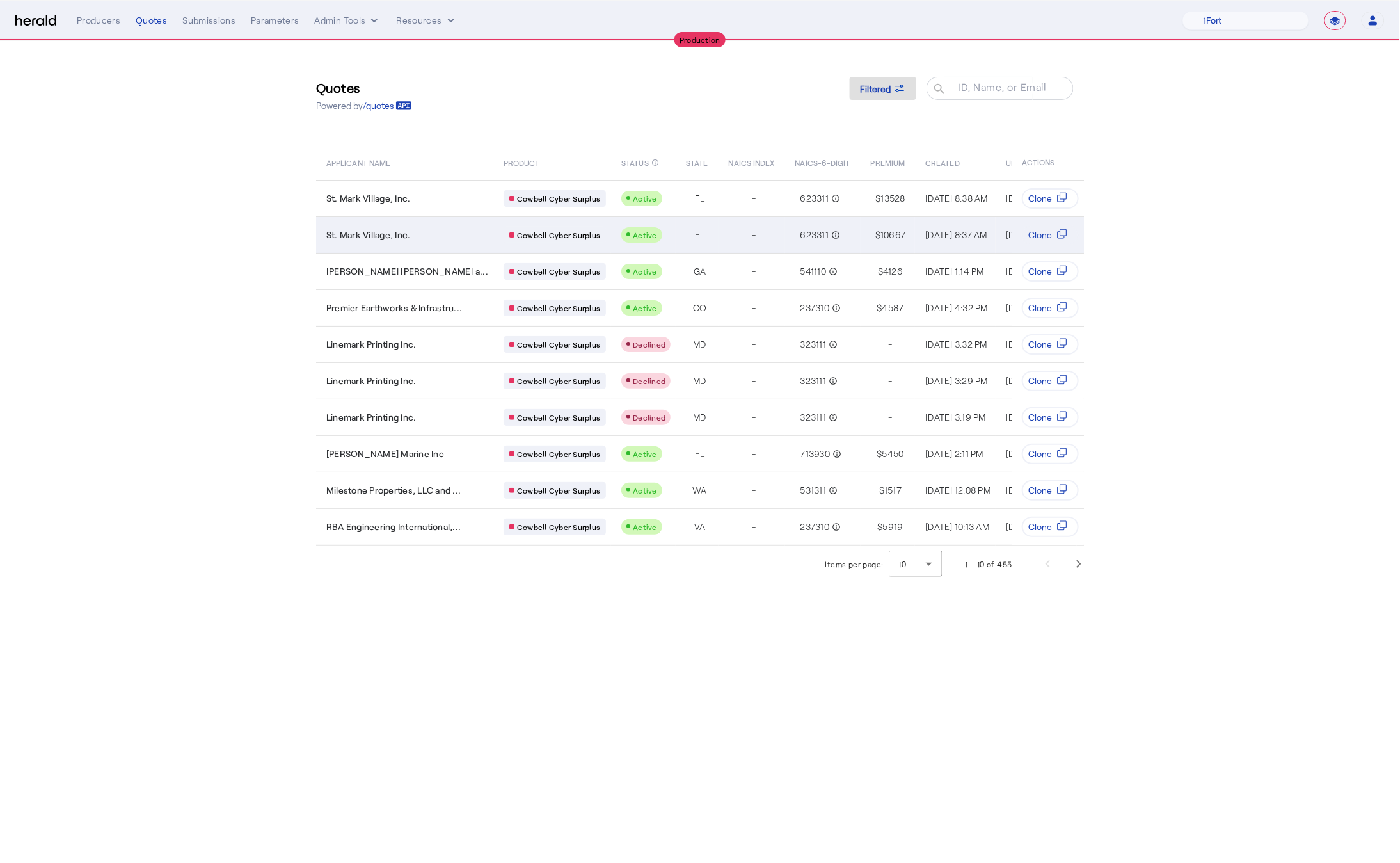 click on "St. Mark Village, Inc." at bounding box center (369, 235) 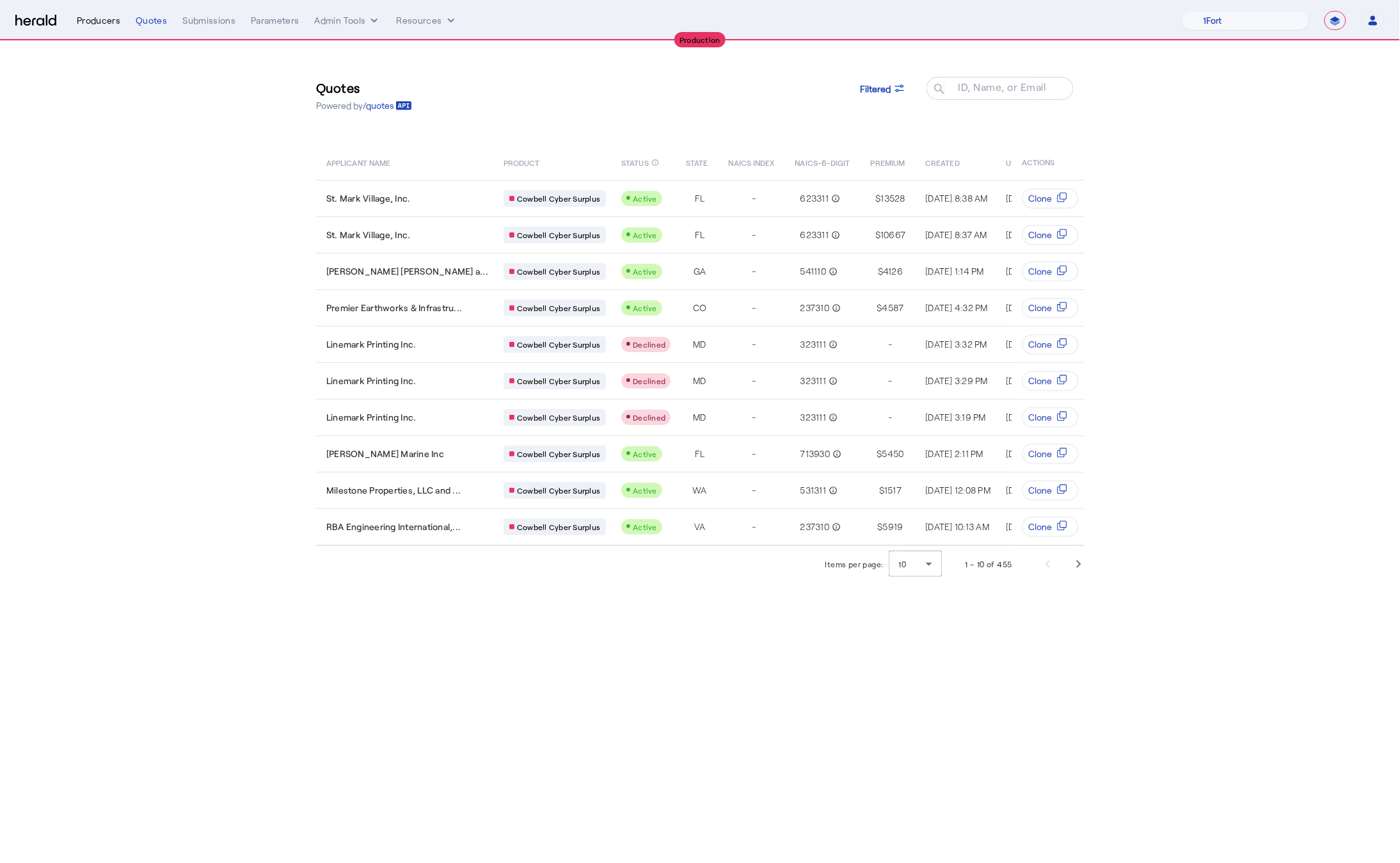 click on "Producers" at bounding box center (99, 20) 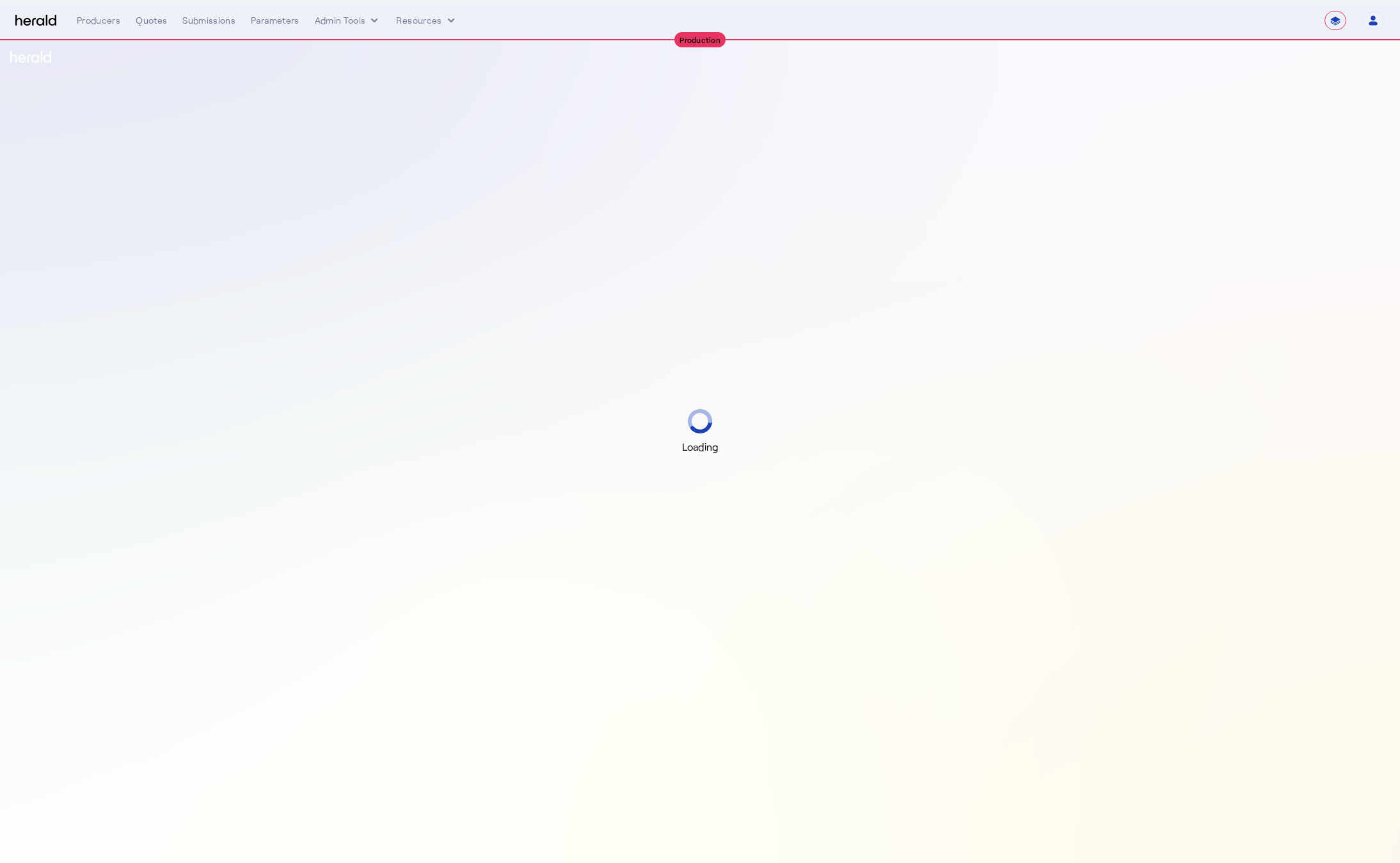 select on "**********" 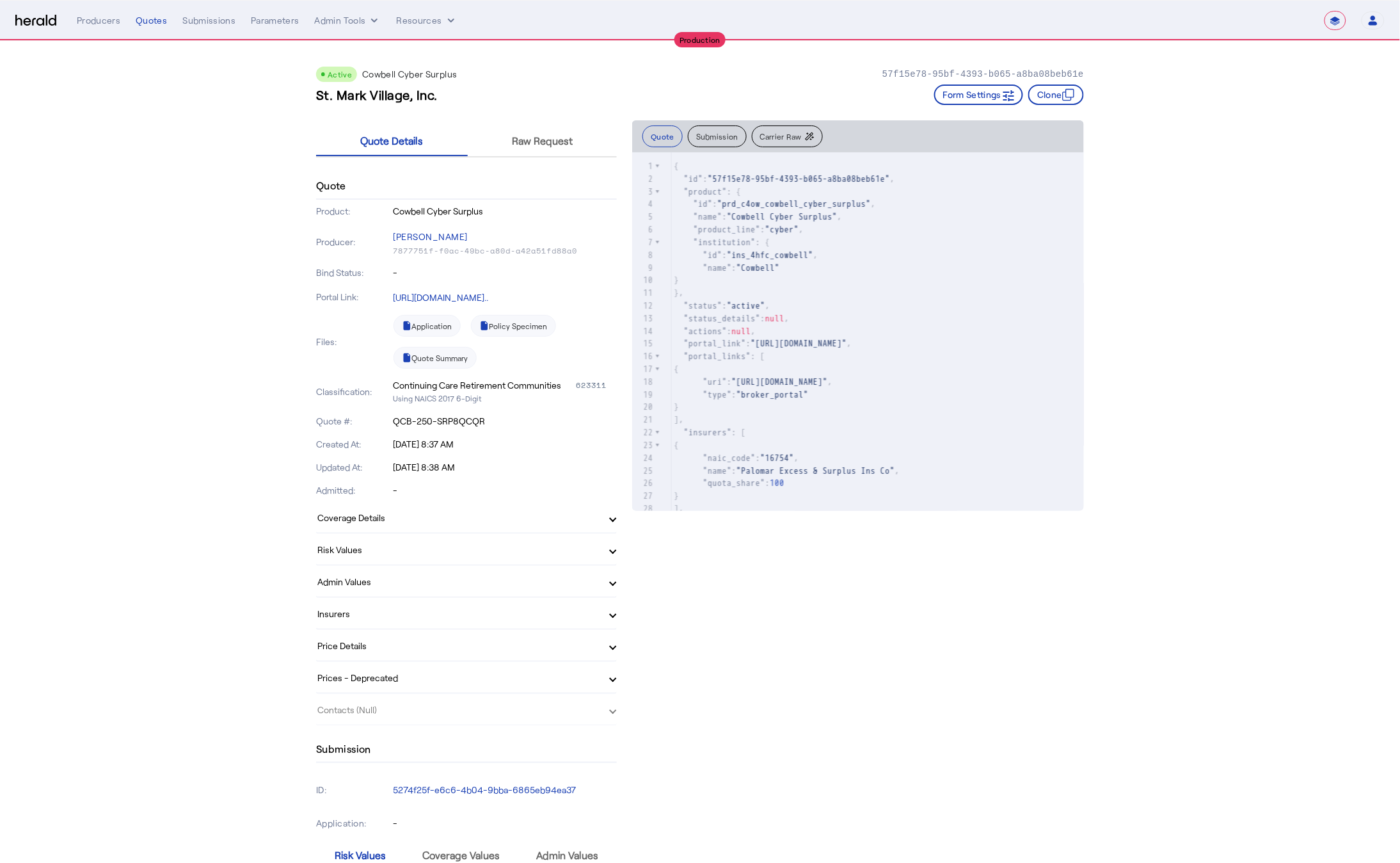 click on "Admin Values" at bounding box center (466, 581) 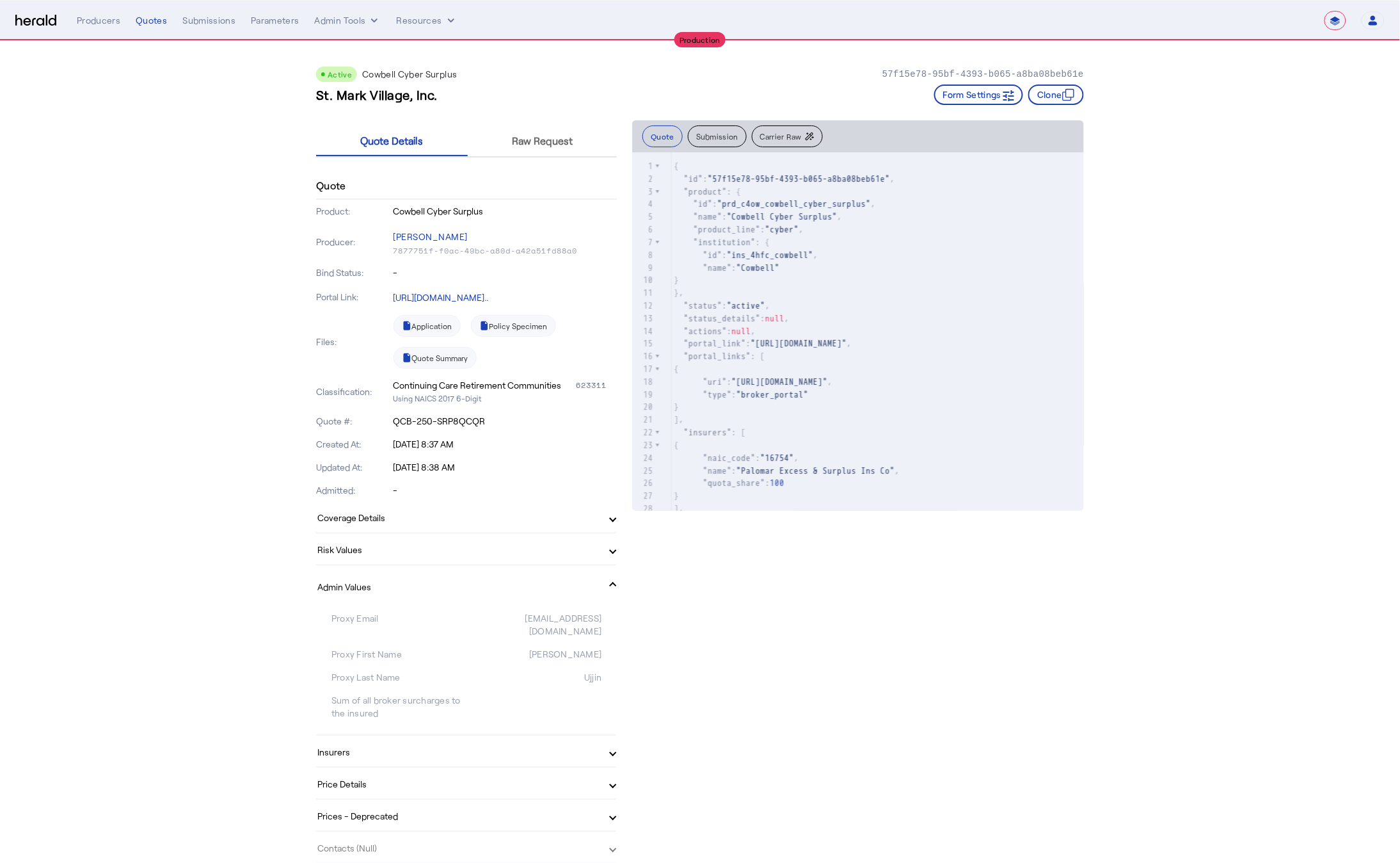 click on "[EMAIL_ADDRESS][DOMAIN_NAME]" at bounding box center [534, 625] 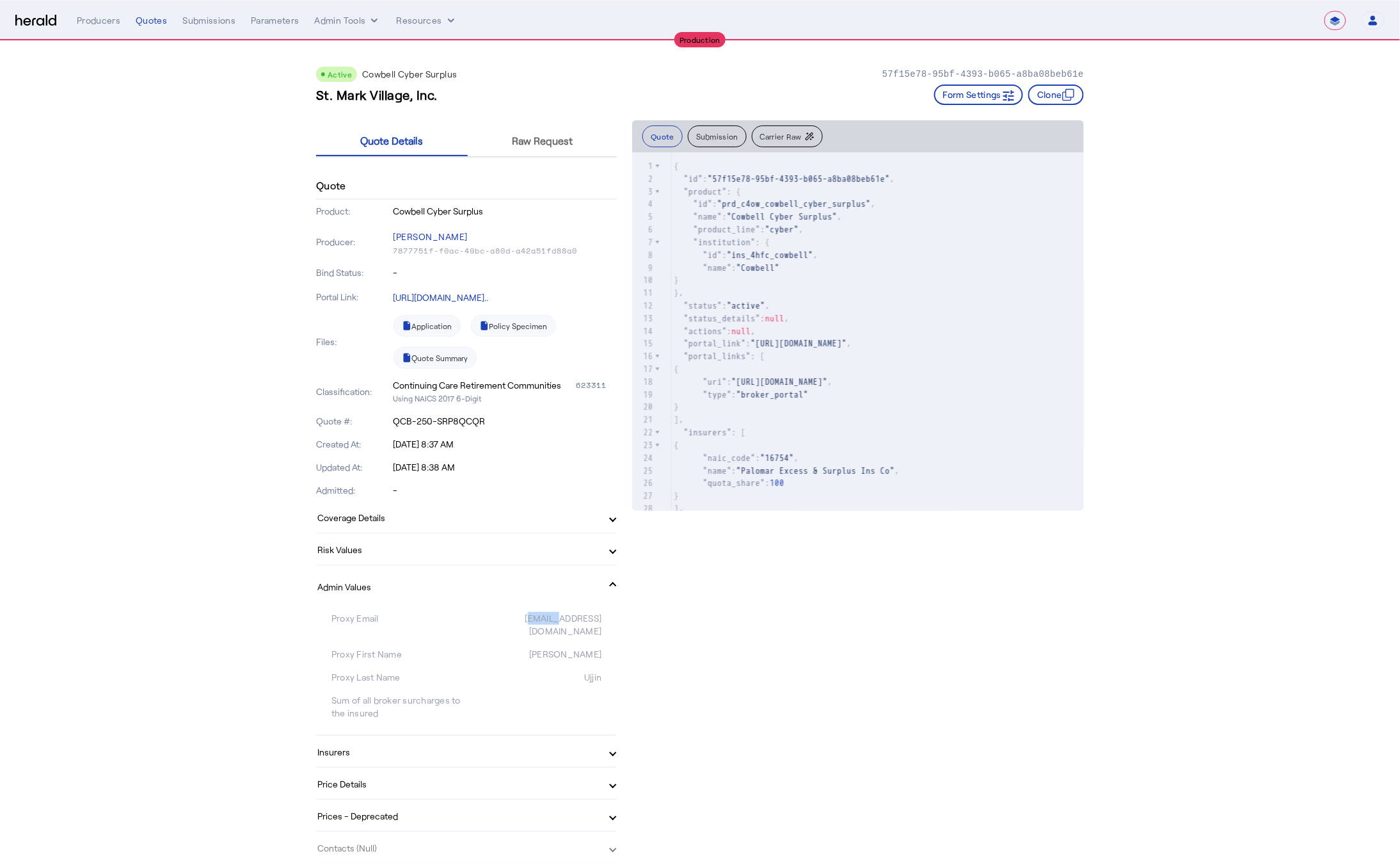 click on "[EMAIL_ADDRESS][DOMAIN_NAME]" at bounding box center (534, 625) 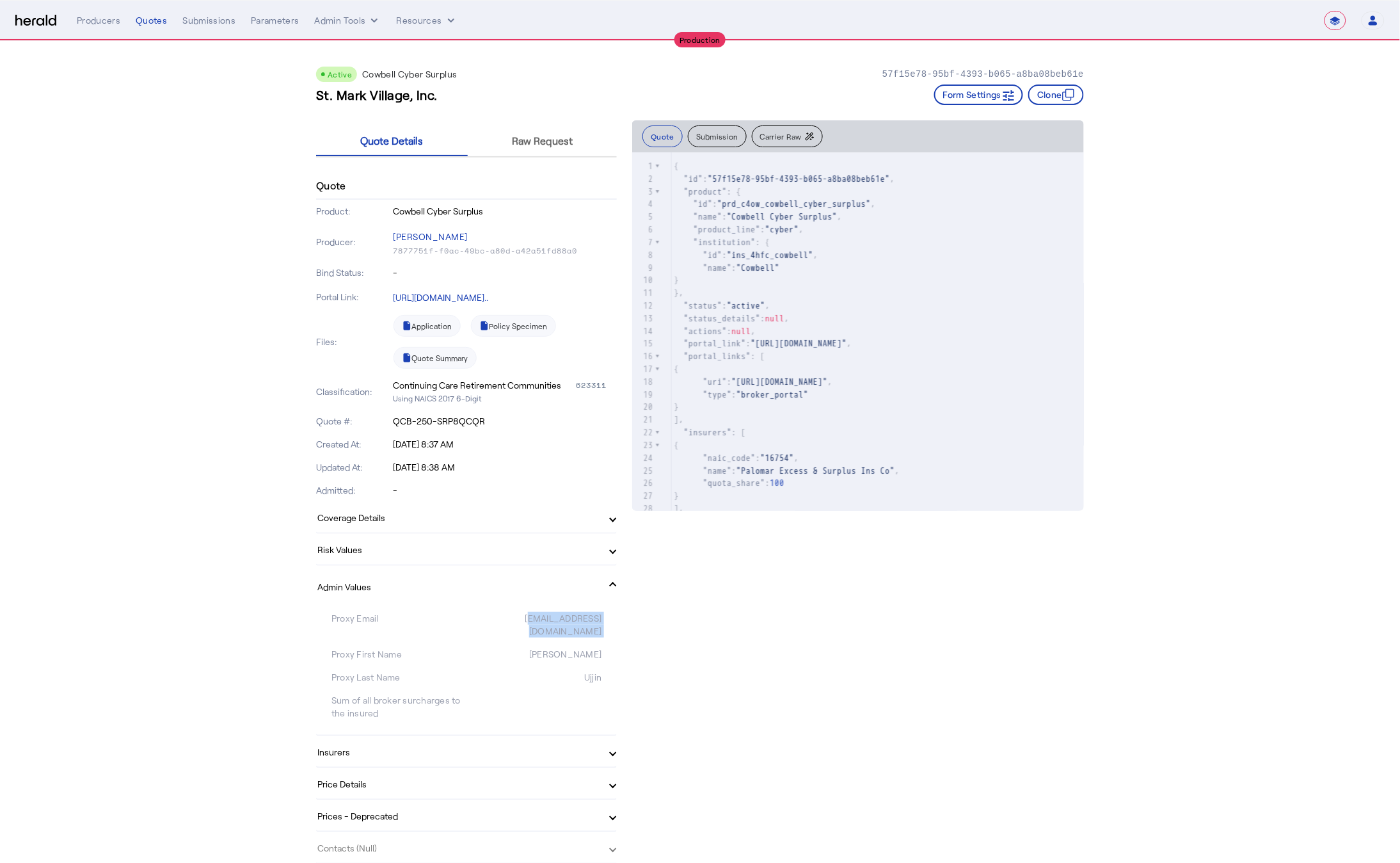 click on "[EMAIL_ADDRESS][DOMAIN_NAME]" at bounding box center (534, 625) 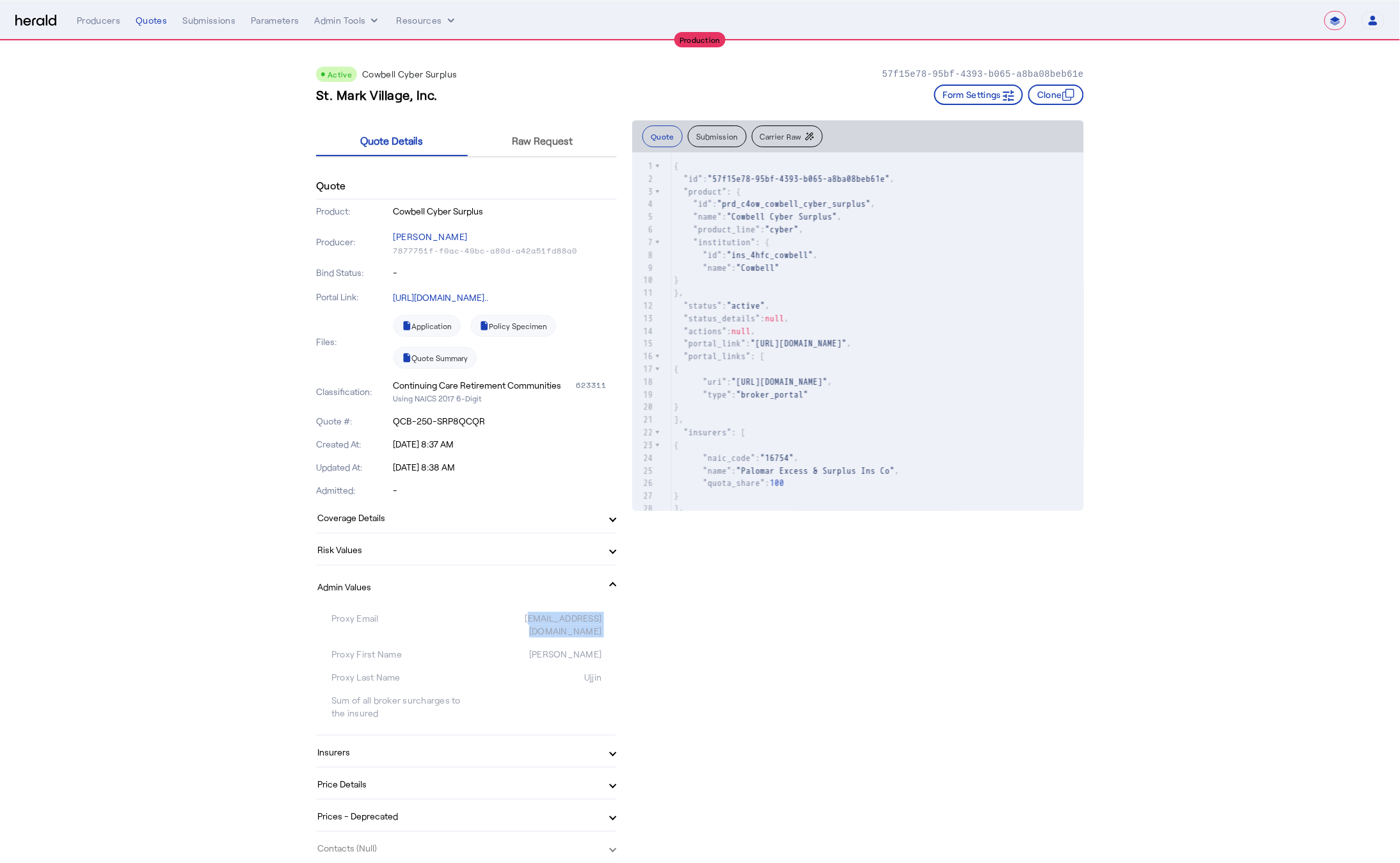 click on "Submission" 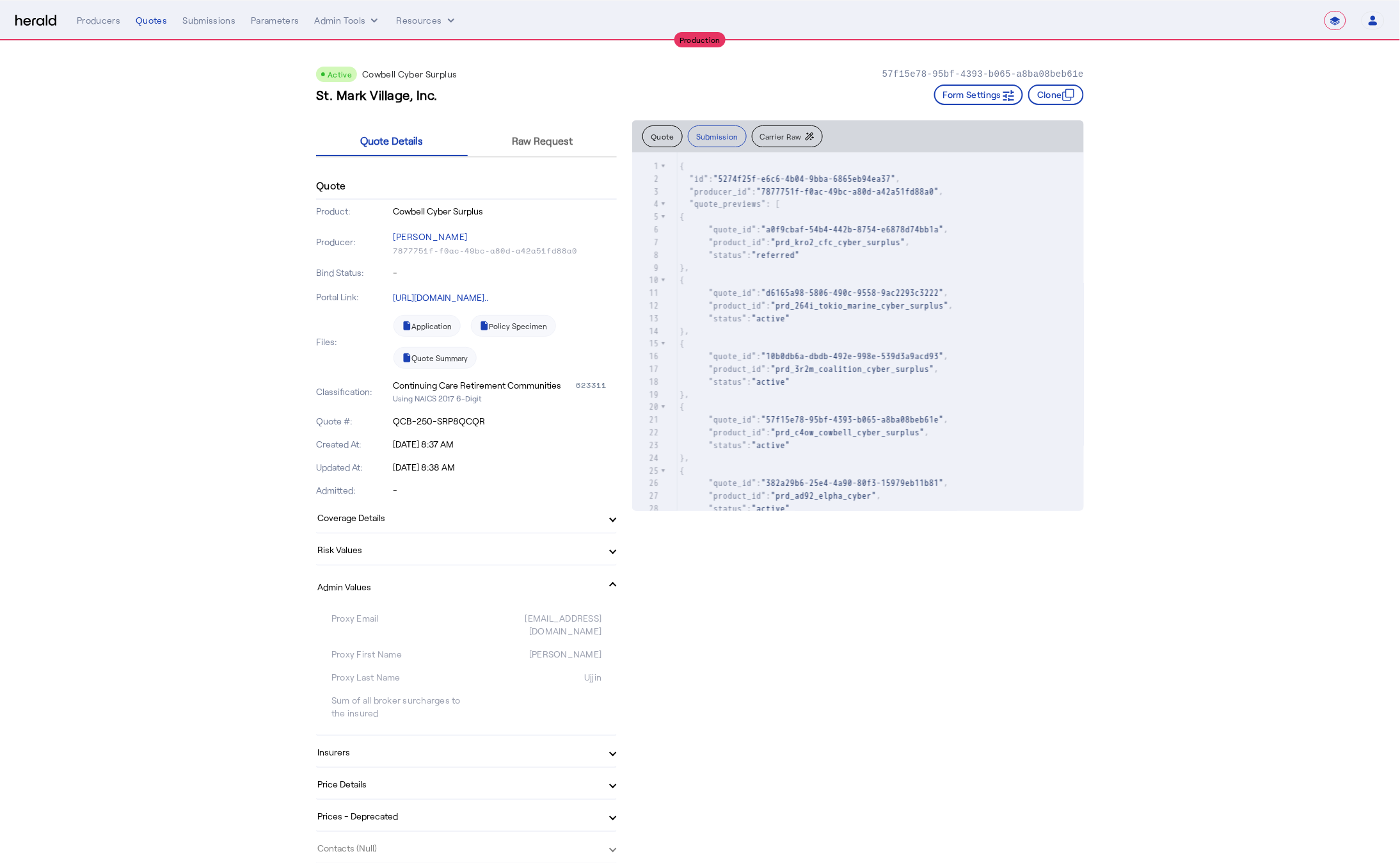 scroll, scrollTop: 1, scrollLeft: 0, axis: vertical 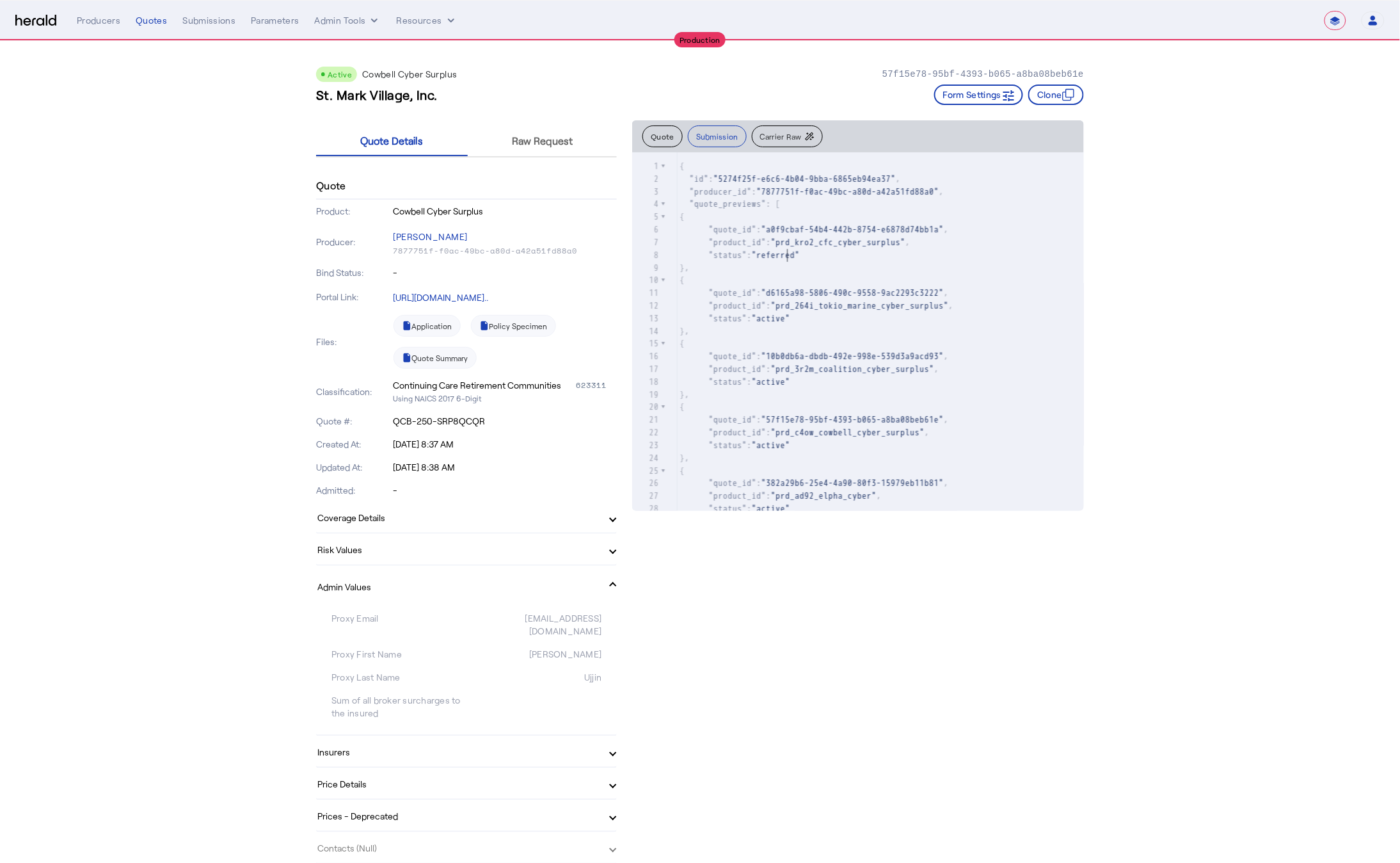click on "Carrier Raw" 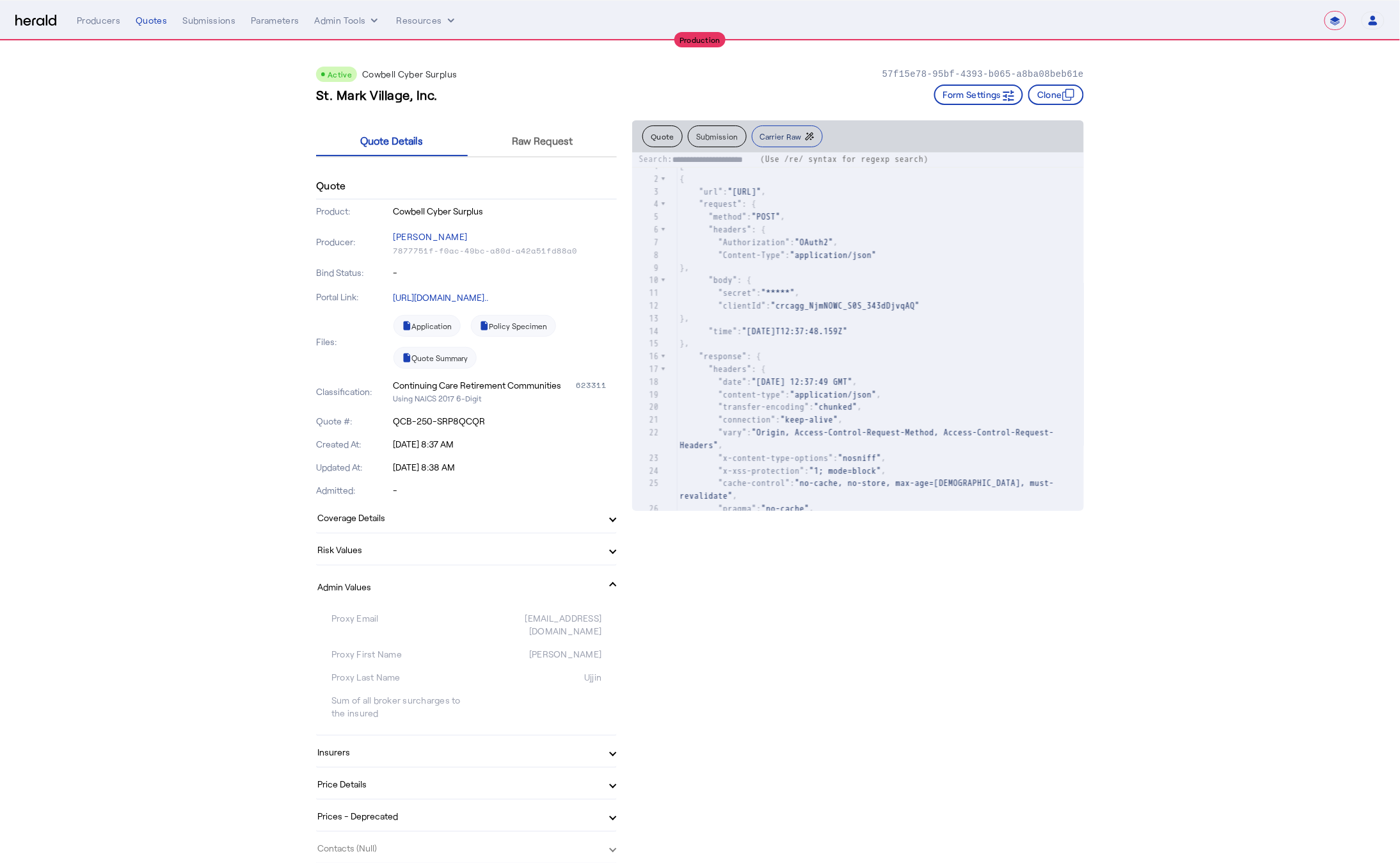 scroll, scrollTop: 0, scrollLeft: 27, axis: horizontal 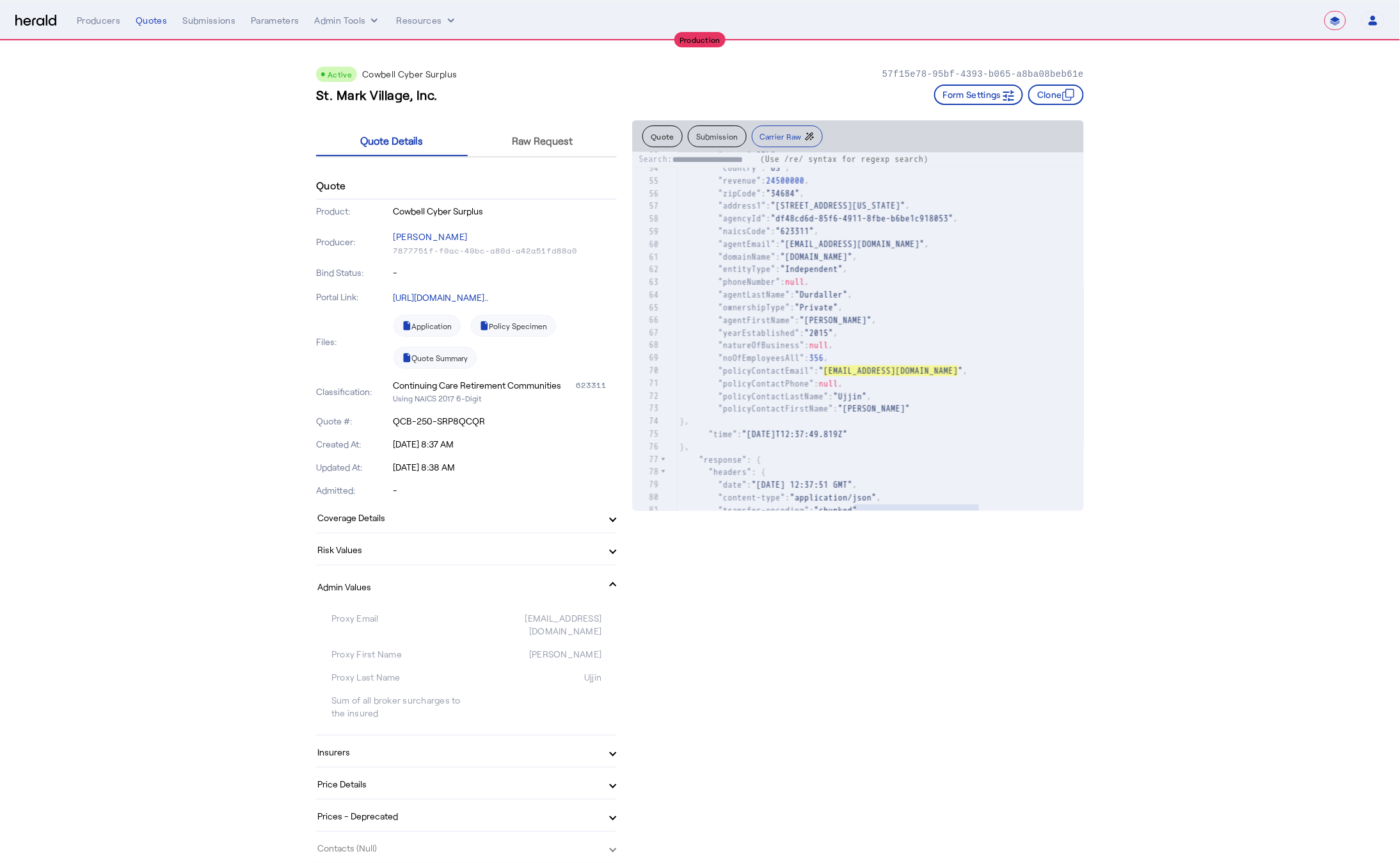 type on "**********" 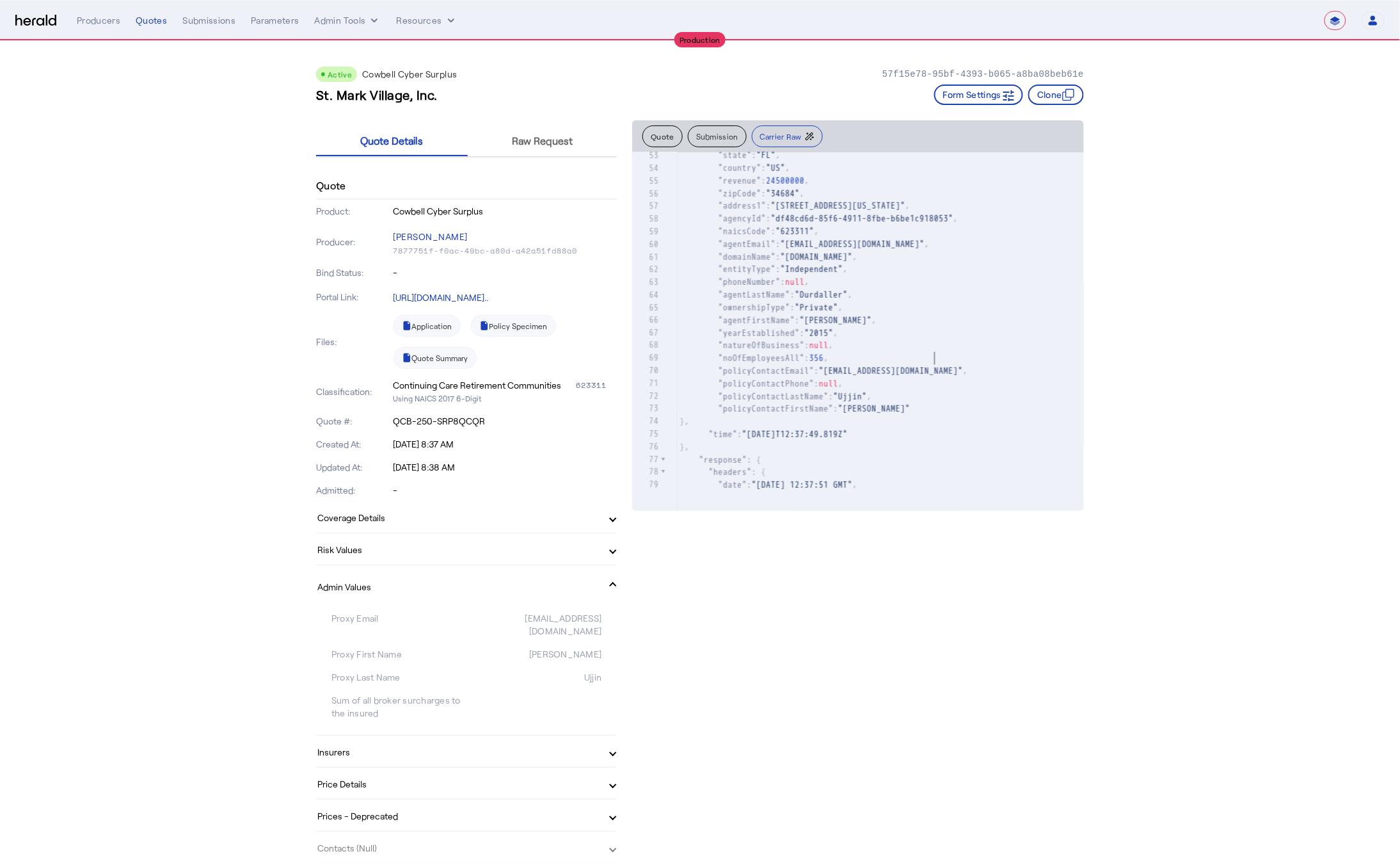 scroll, scrollTop: 1, scrollLeft: 0, axis: vertical 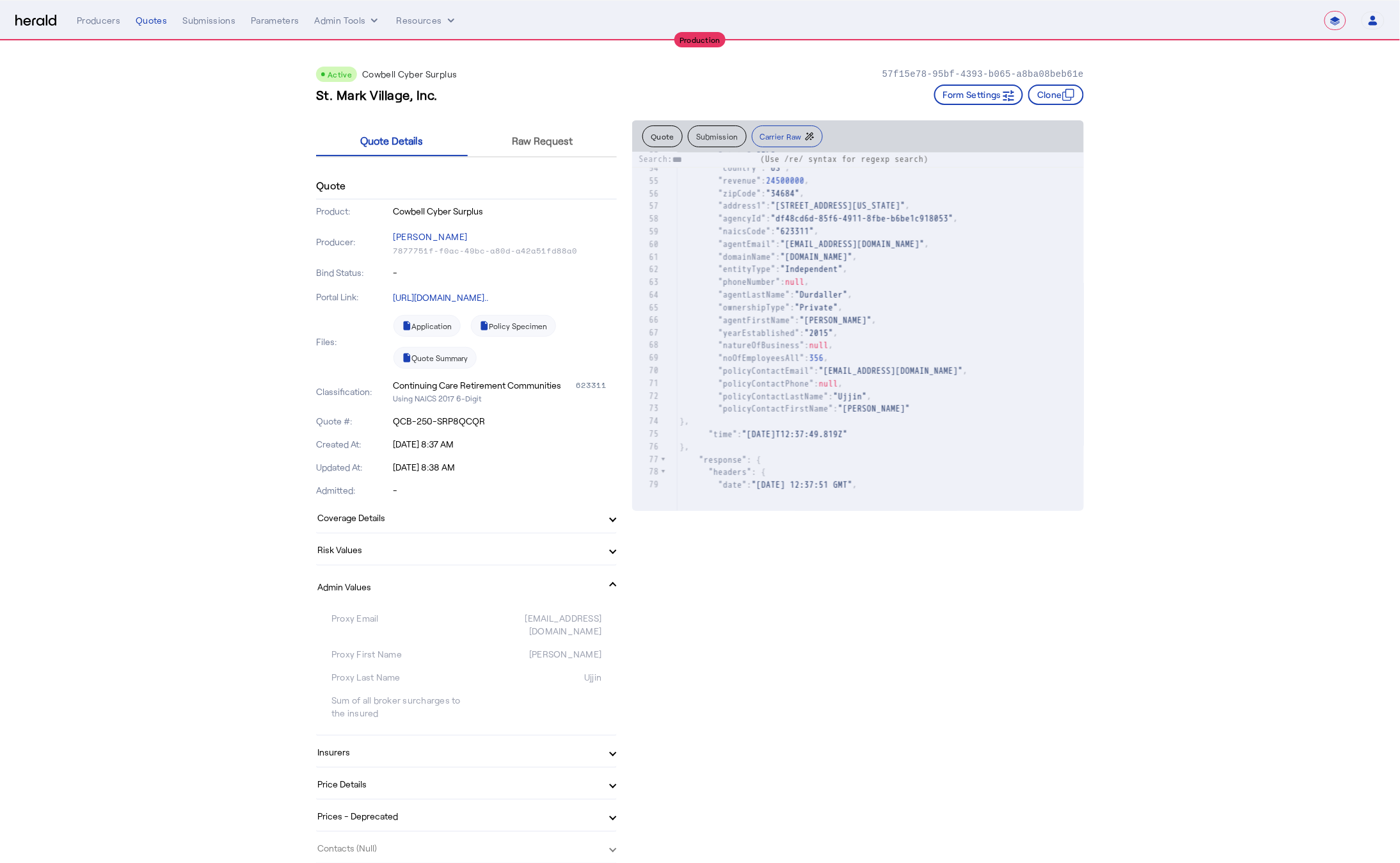 type on "****" 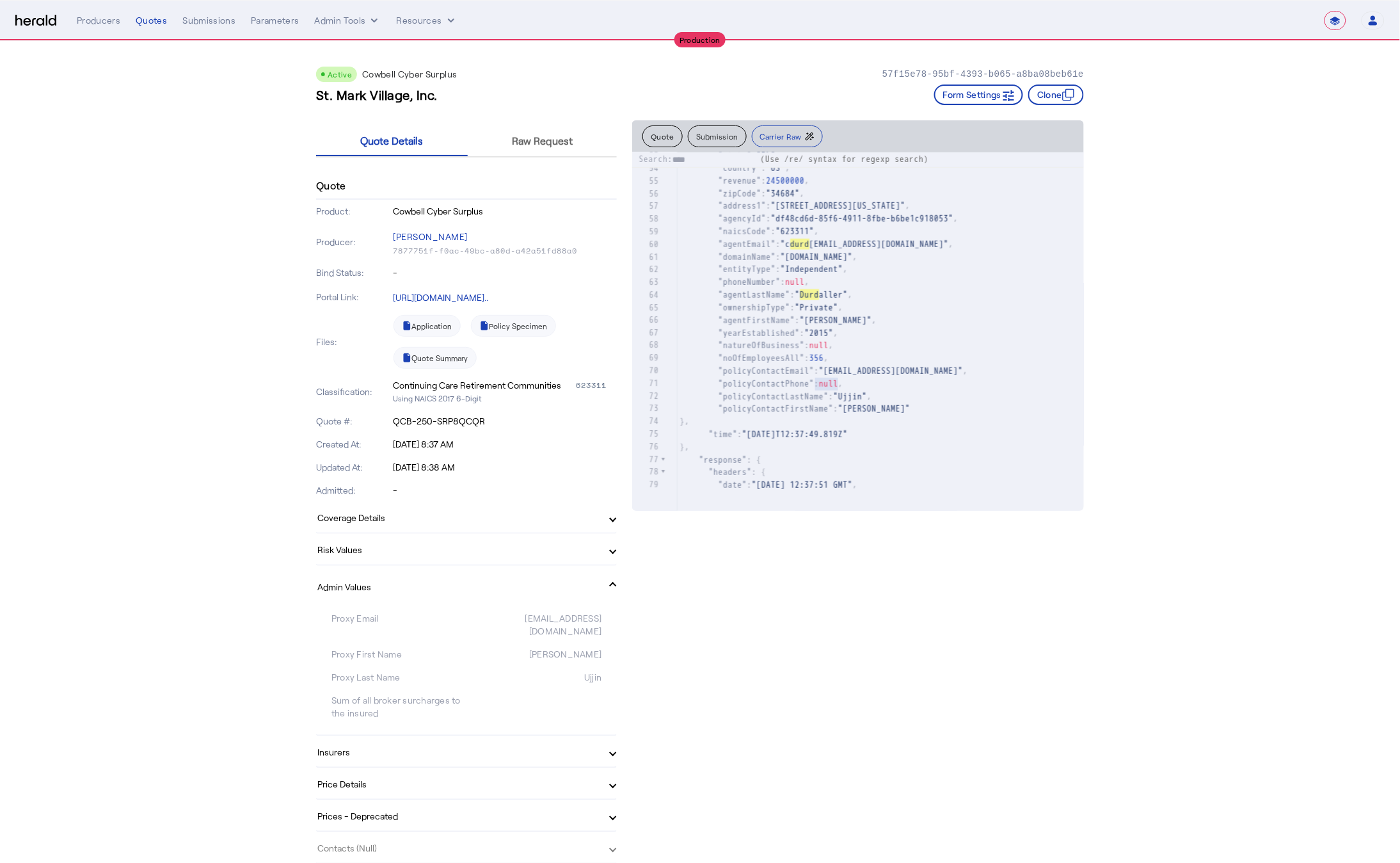 click on "****" at bounding box center [714, 160] 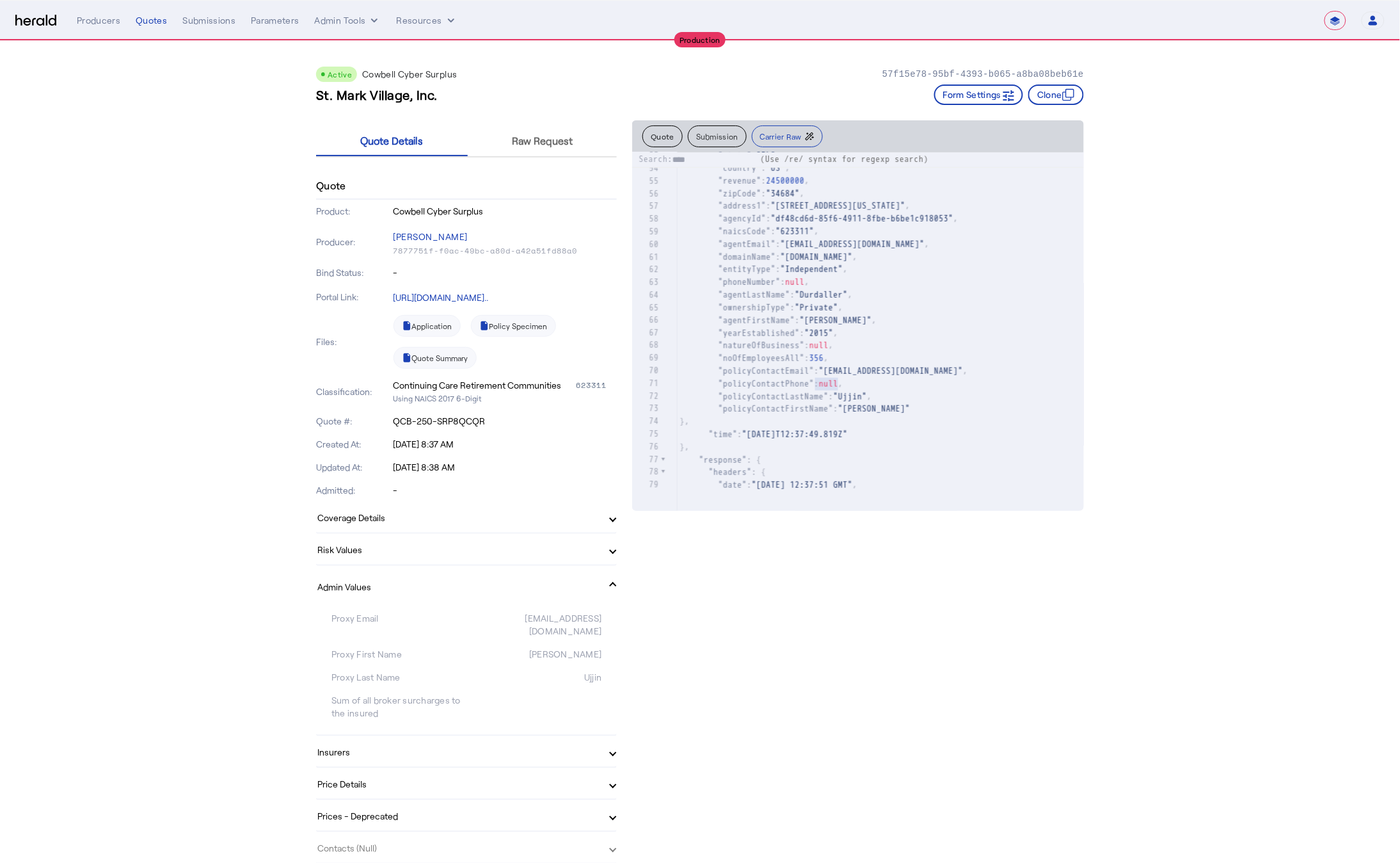 scroll, scrollTop: 791, scrollLeft: 0, axis: vertical 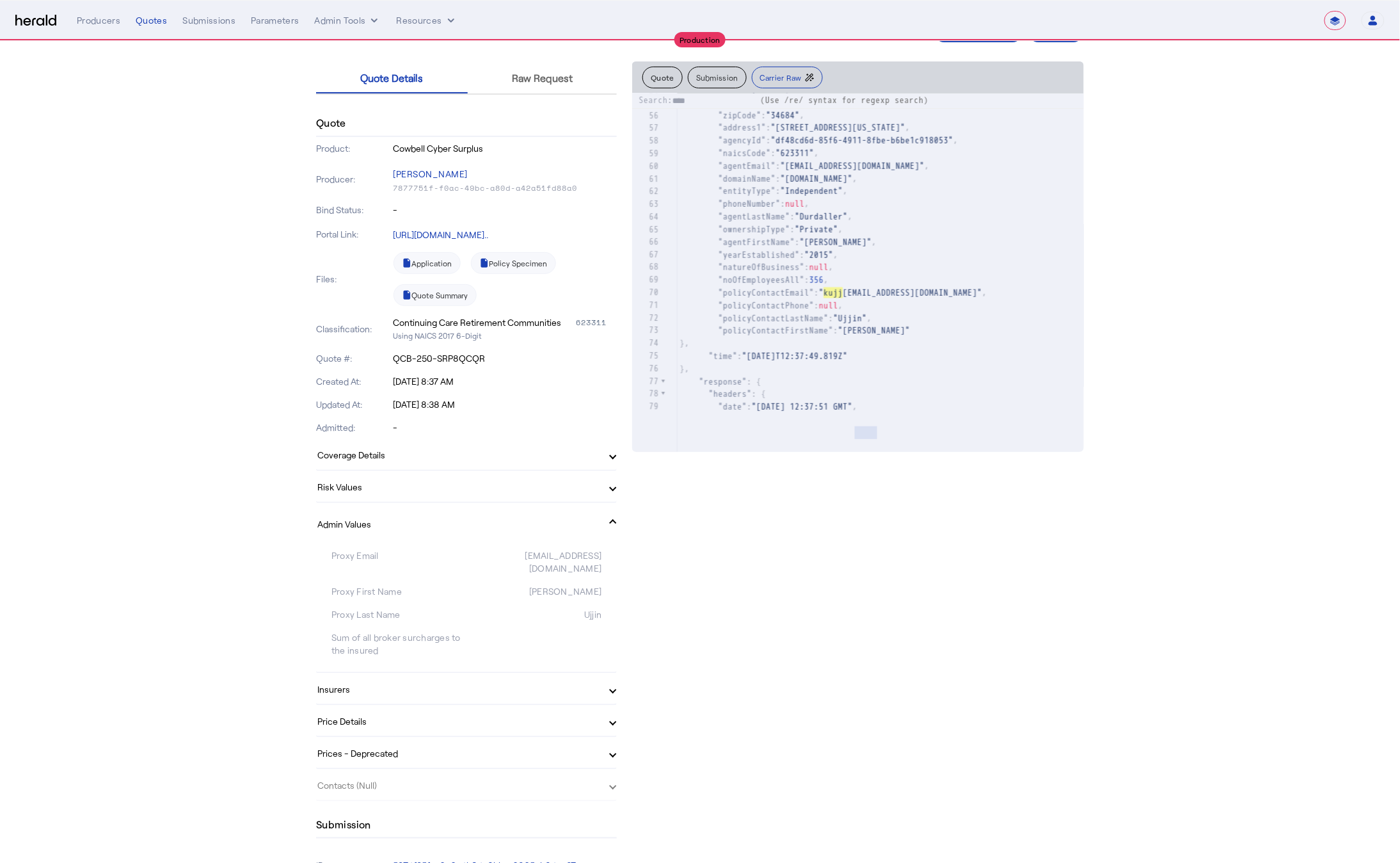 type on "****" 